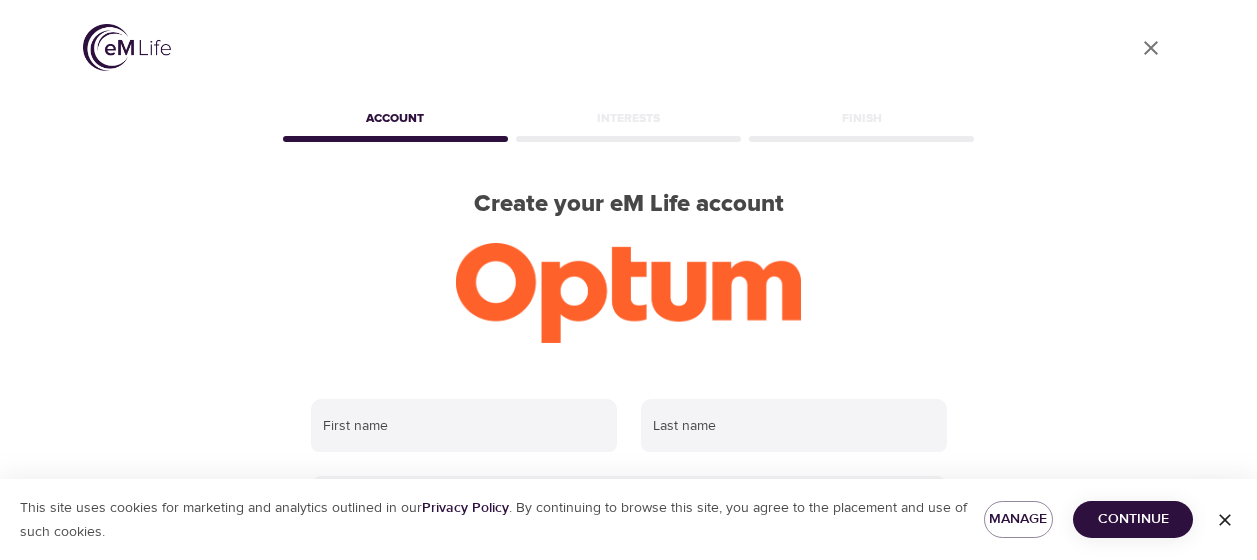 scroll, scrollTop: 0, scrollLeft: 0, axis: both 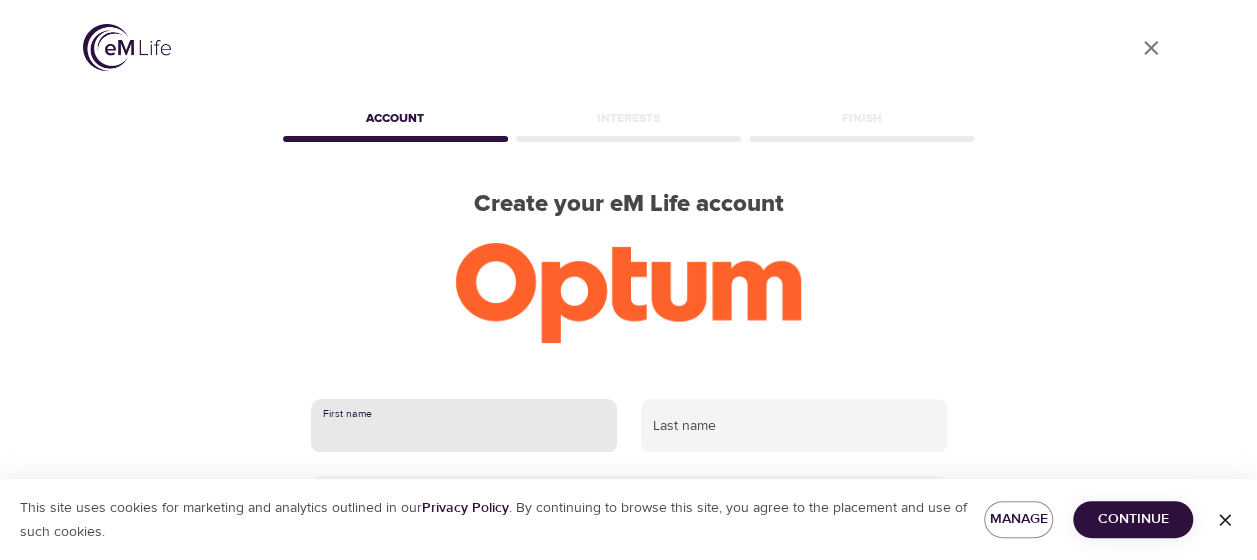 click at bounding box center (464, 426) 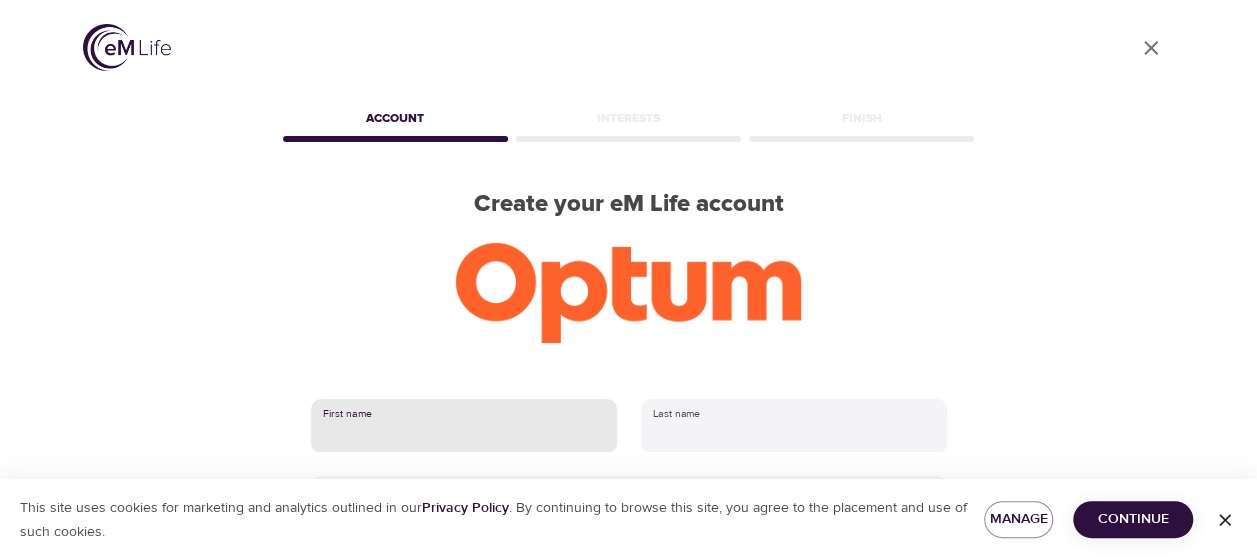 type on "Darshana" 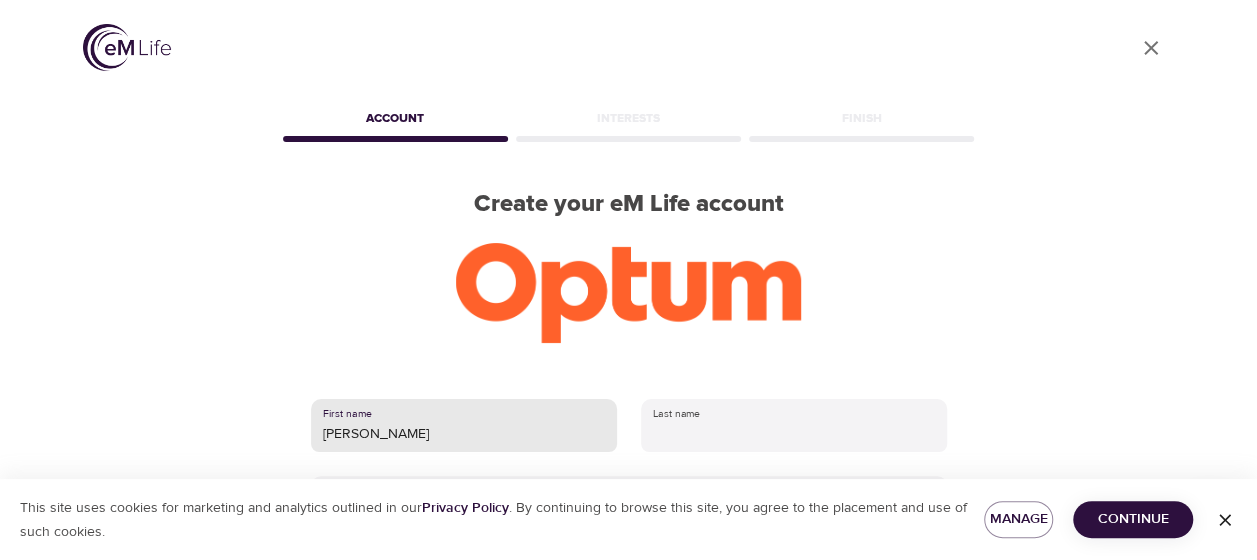 type on "padmaraj" 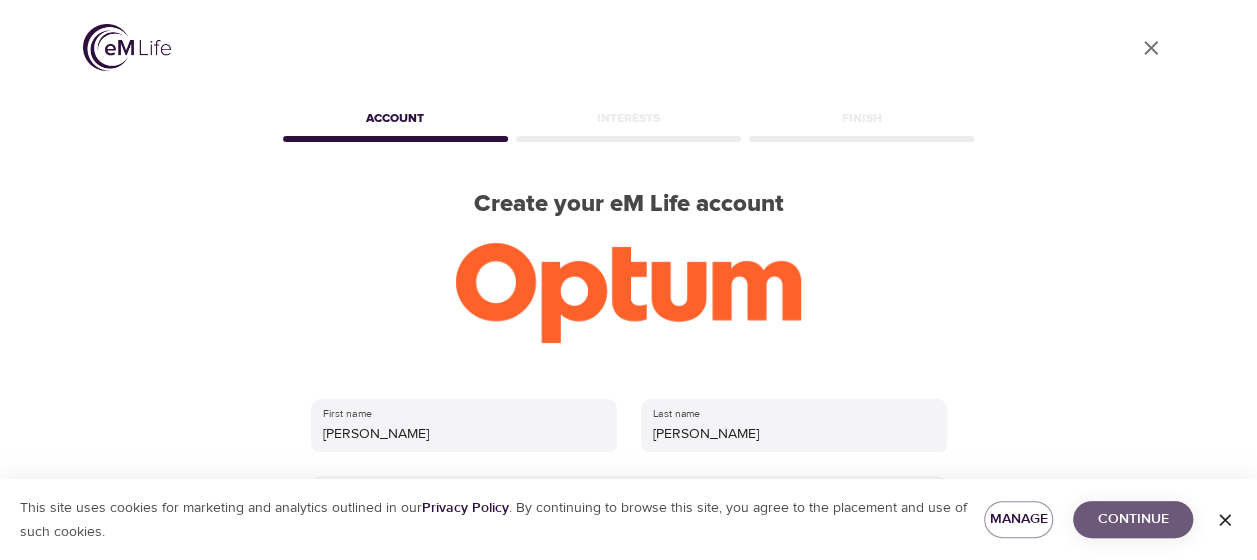 click on "Continue" at bounding box center [1133, 519] 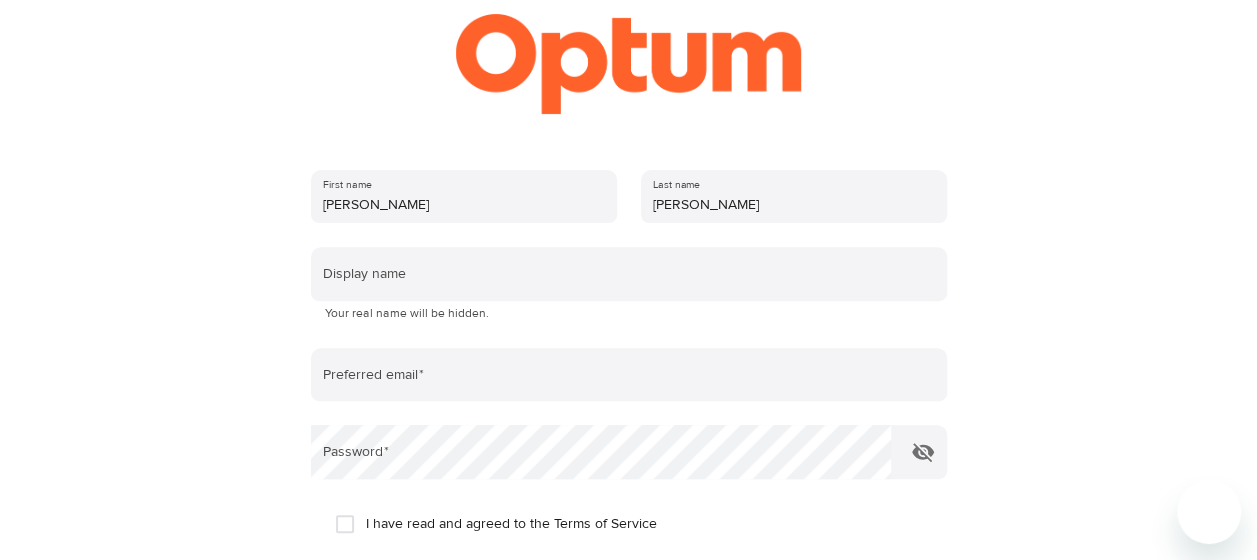 scroll, scrollTop: 232, scrollLeft: 0, axis: vertical 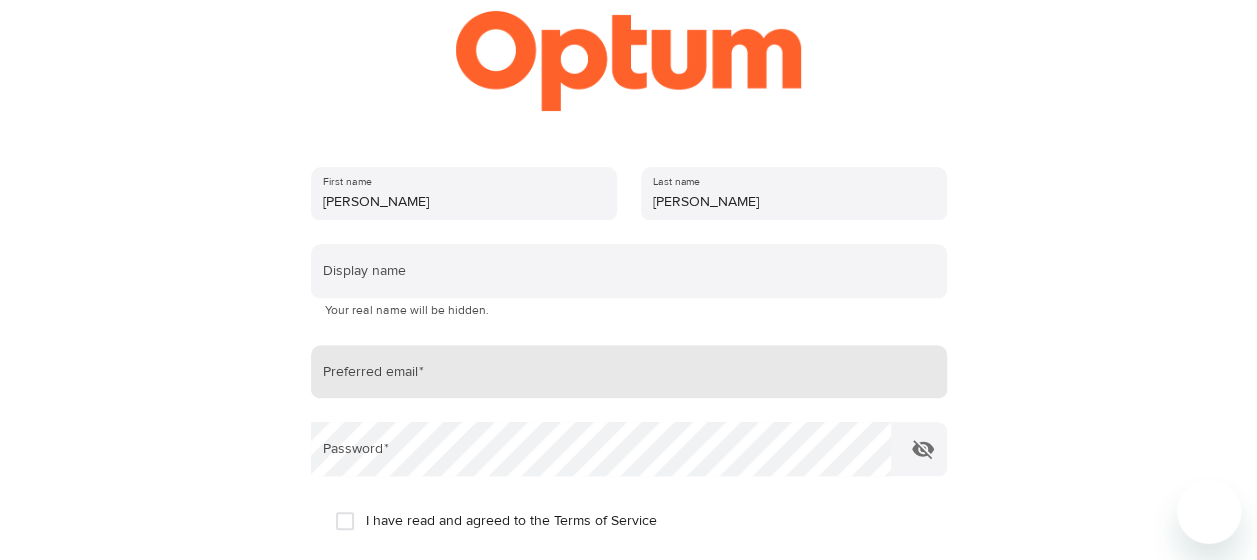 click at bounding box center (629, 372) 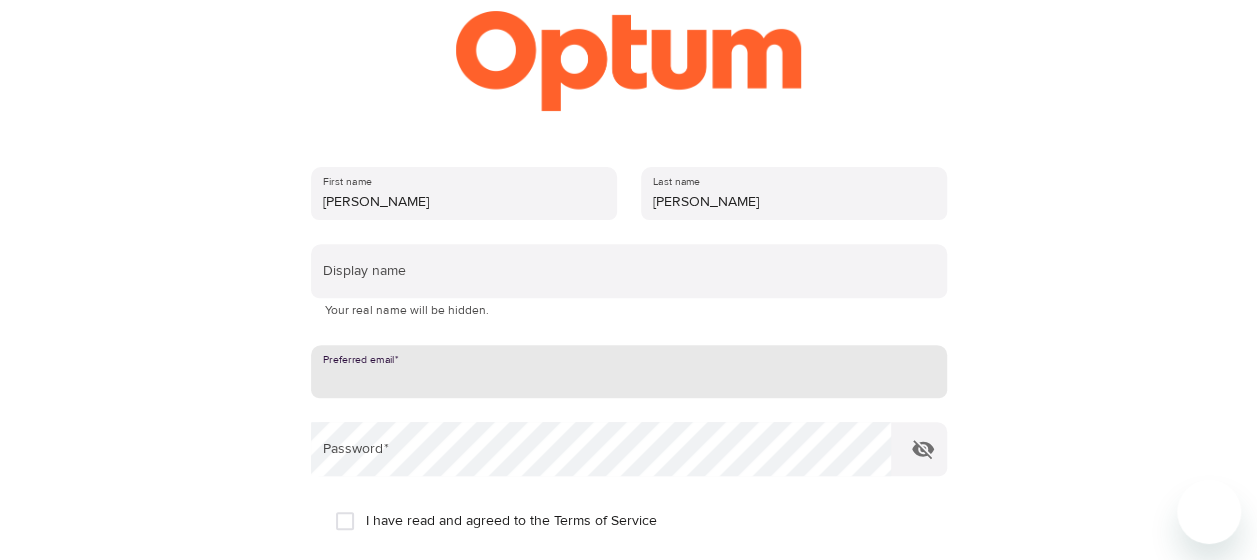 type on "darshana.paadmaraj@capgemini.com" 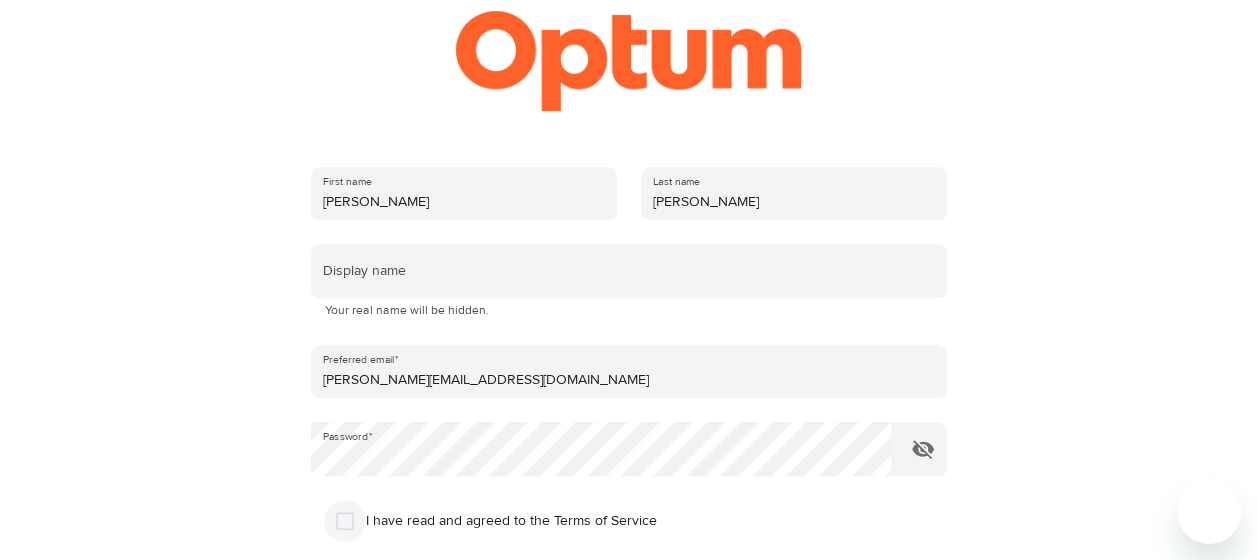 click on "I have read and agreed to the    Terms of Service" at bounding box center [345, 521] 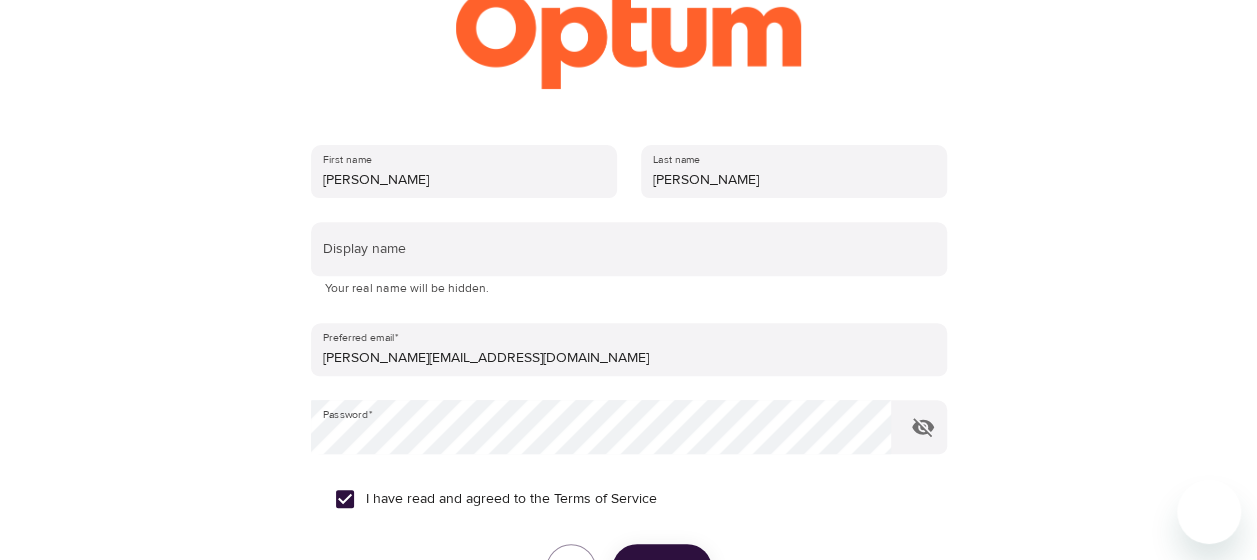 scroll, scrollTop: 477, scrollLeft: 0, axis: vertical 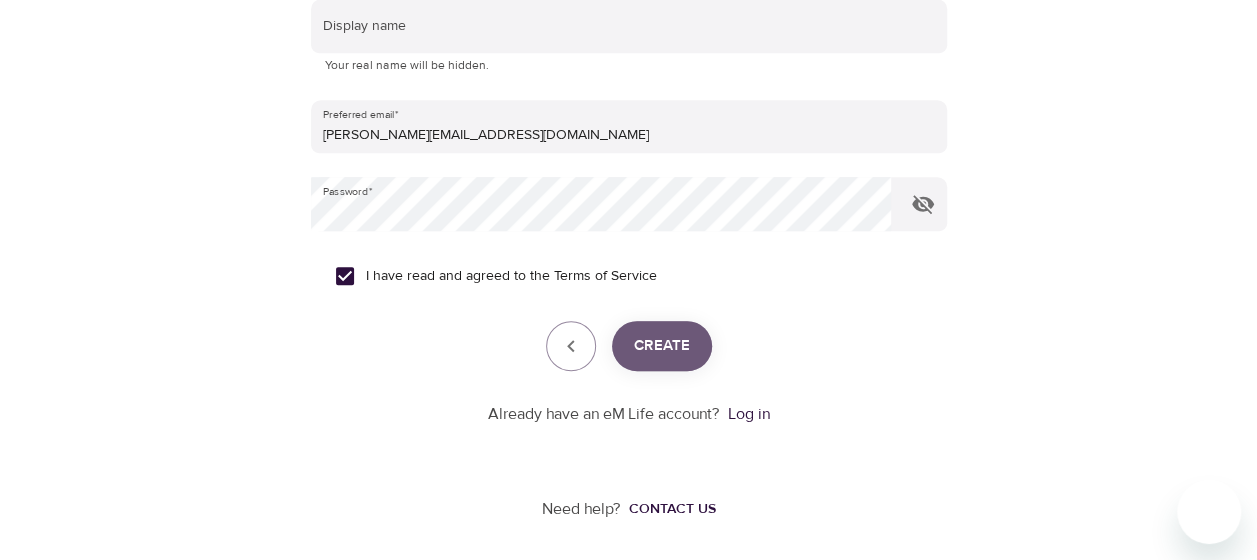 click on "Create" at bounding box center [662, 346] 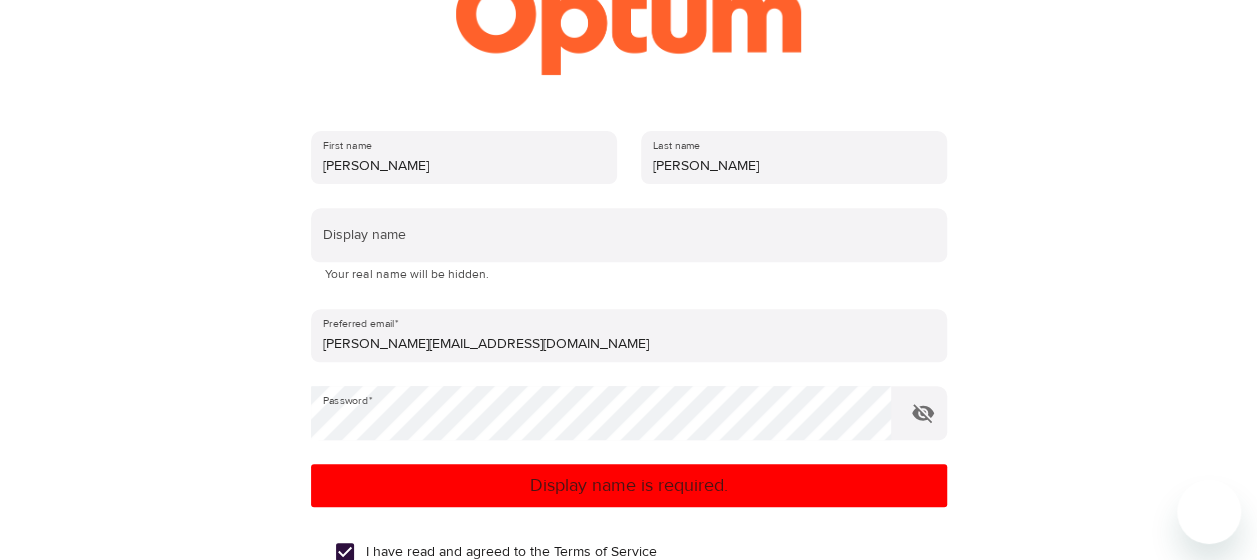 scroll, scrollTop: 274, scrollLeft: 0, axis: vertical 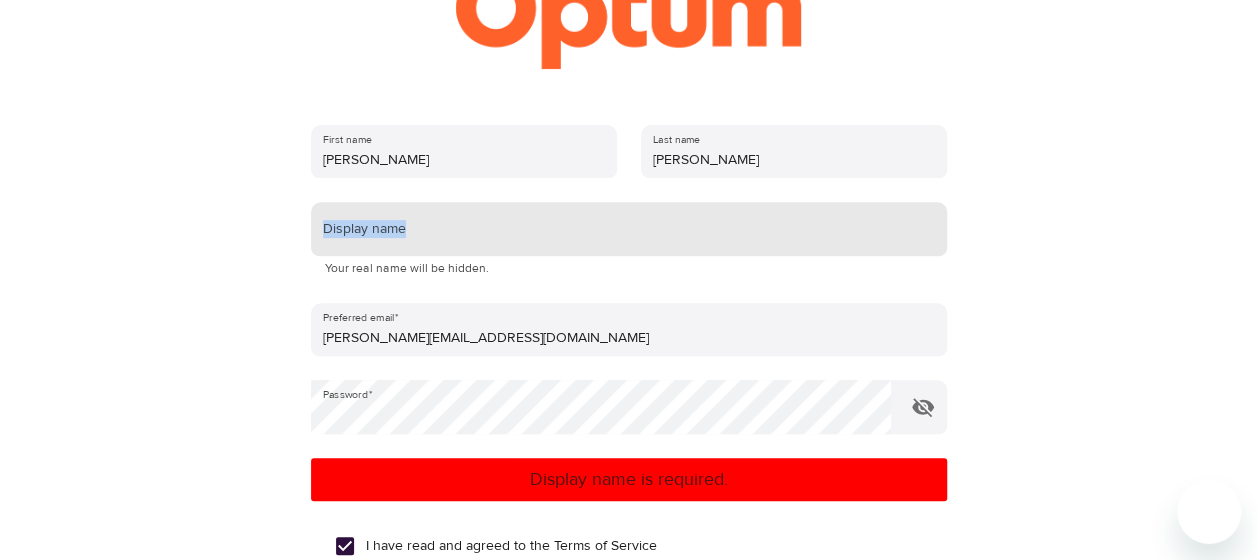 drag, startPoint x: 492, startPoint y: 199, endPoint x: 452, endPoint y: 234, distance: 53.15073 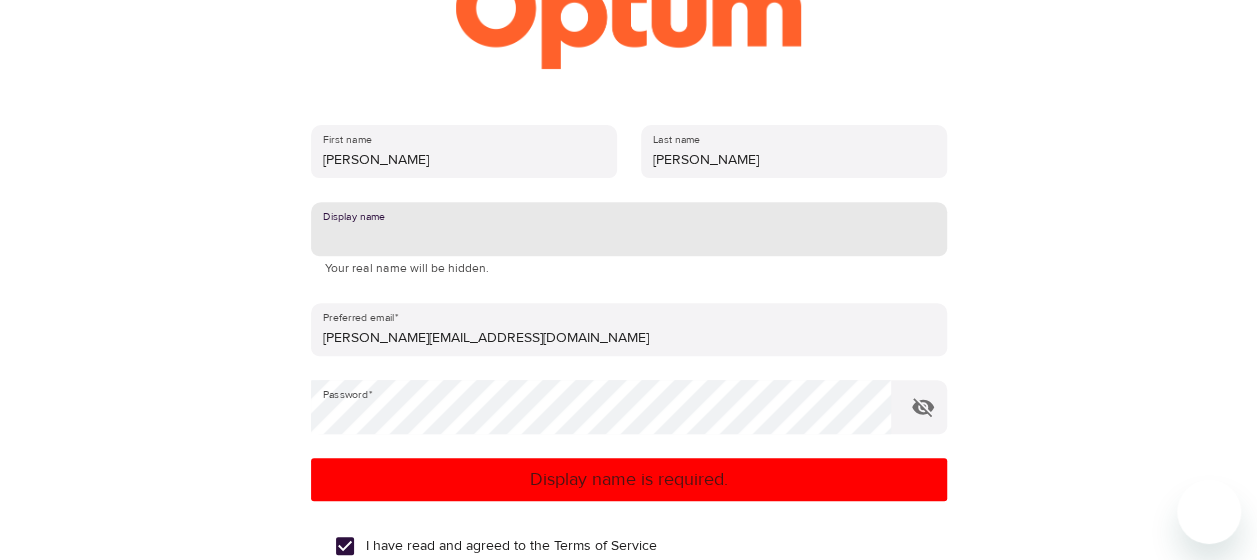 click at bounding box center [629, 229] 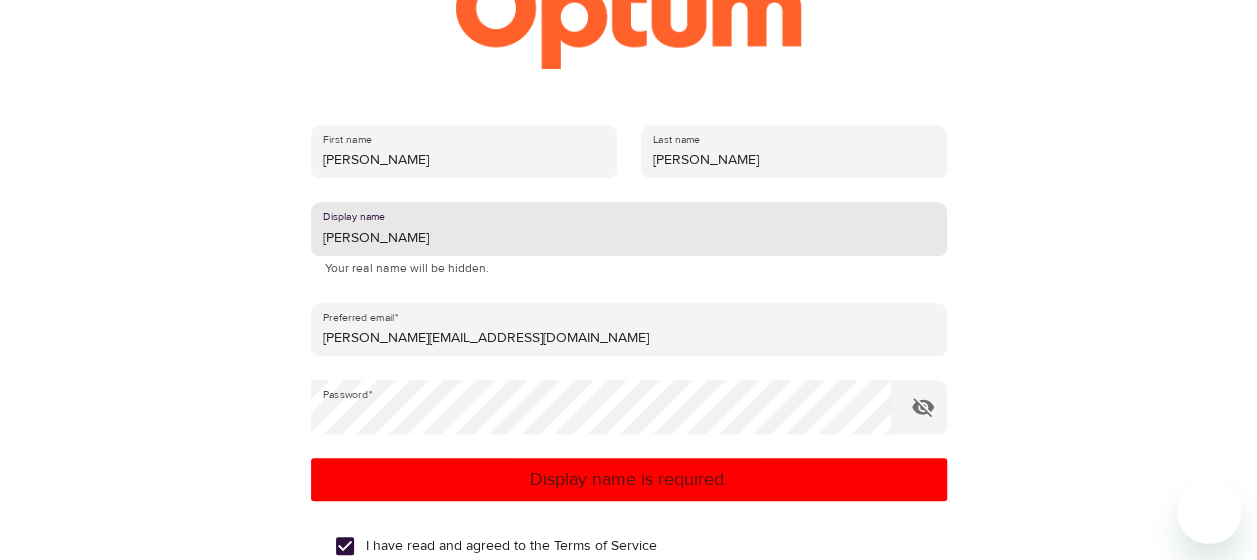 type on "[PERSON_NAME]" 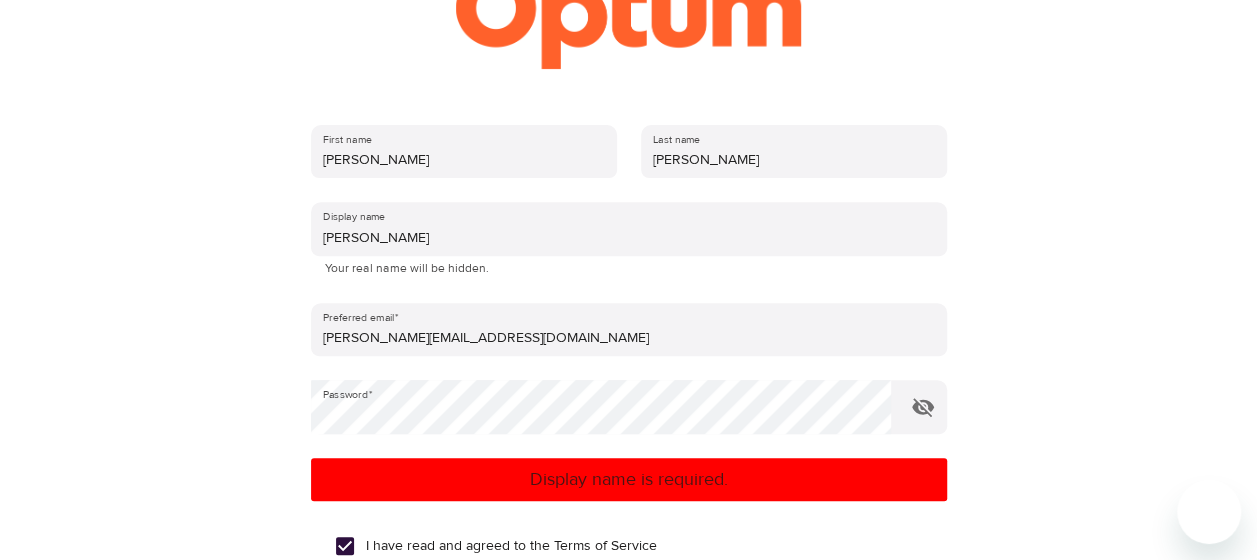 click on "Display name is required." at bounding box center (629, 479) 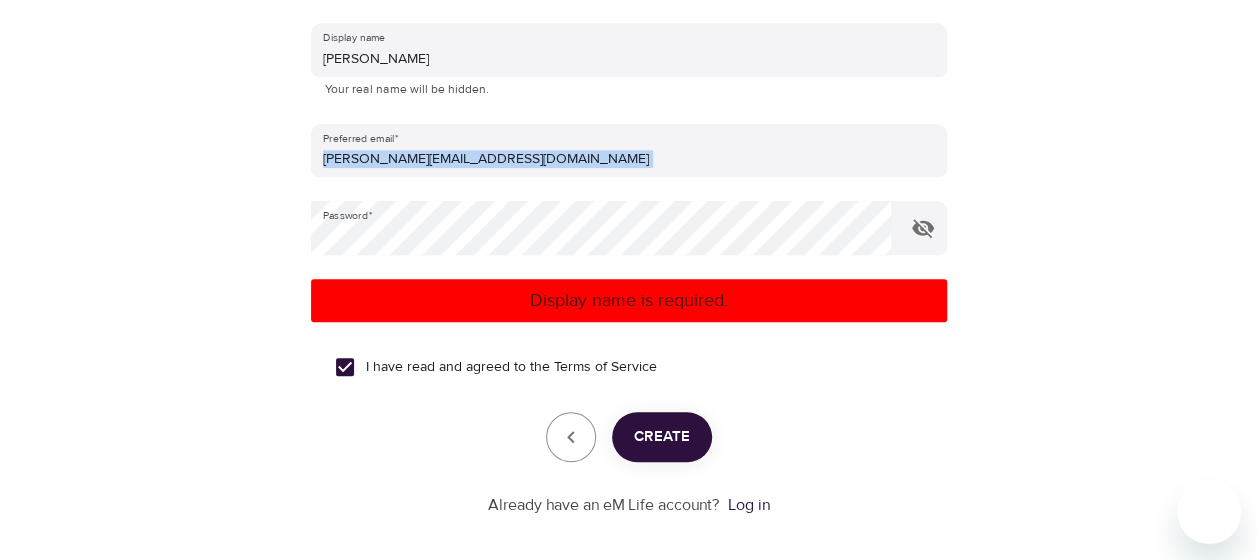 scroll, scrollTop: 455, scrollLeft: 0, axis: vertical 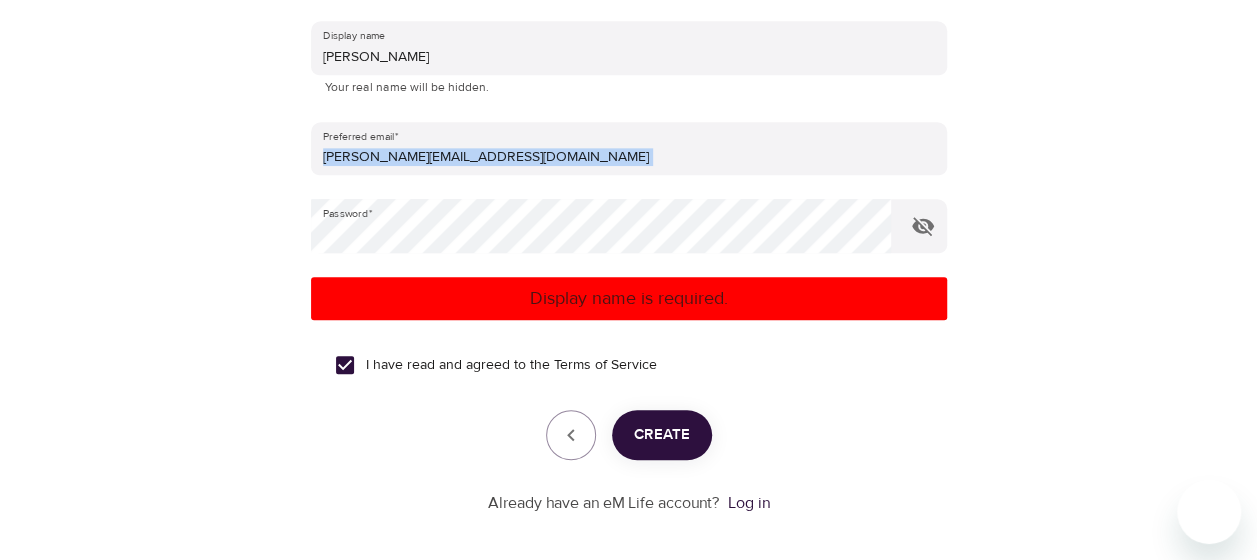 click on "Create" at bounding box center [662, 435] 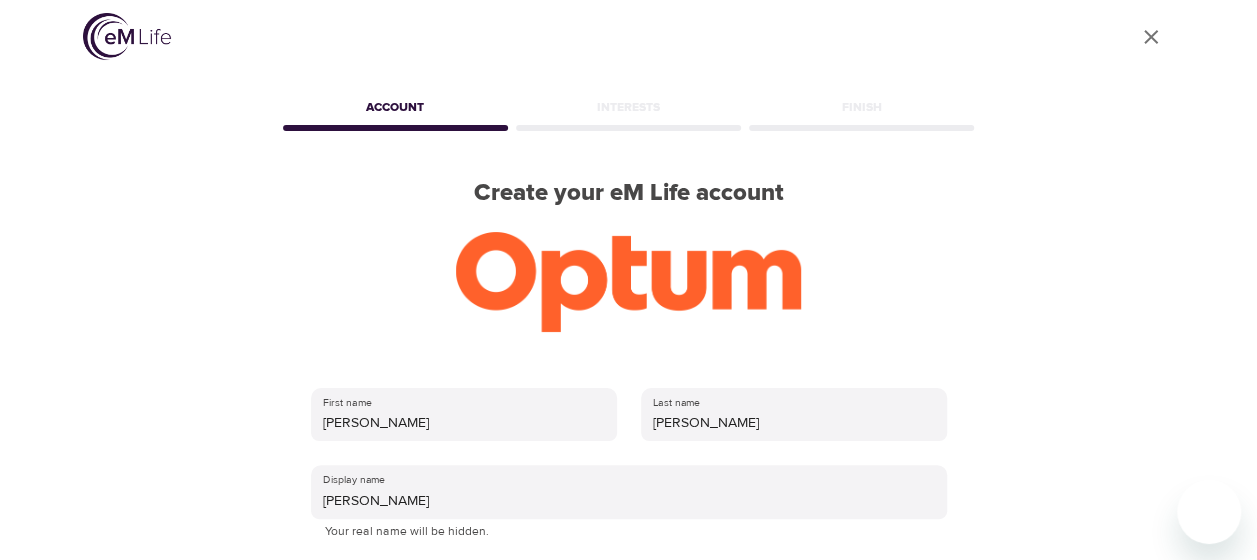 scroll, scrollTop: 0, scrollLeft: 0, axis: both 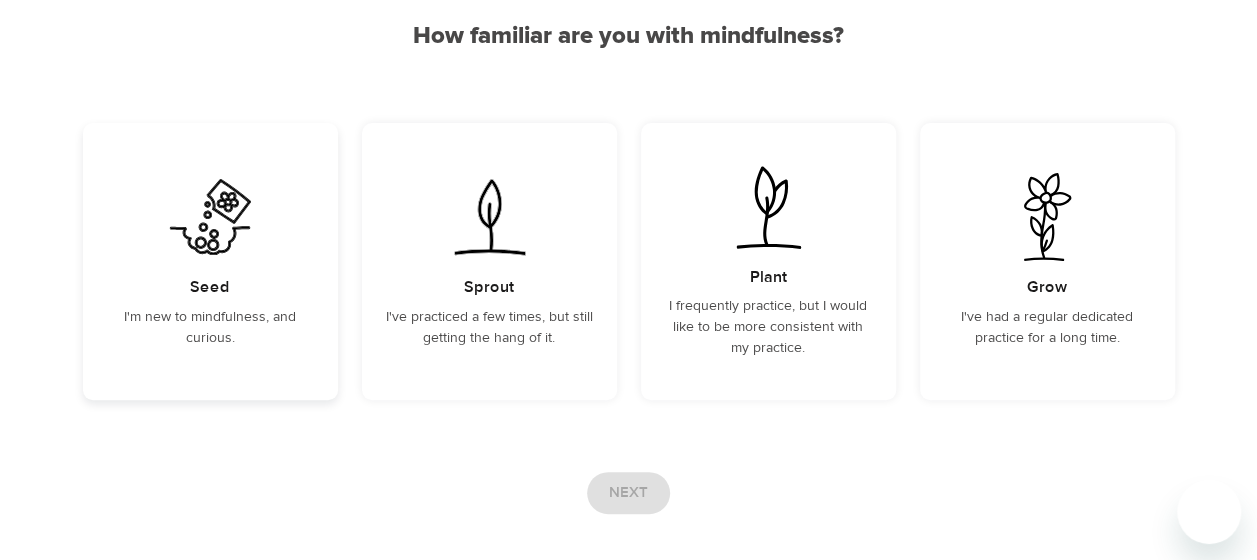 click on "Seed I'm new to mindfulness, and curious." at bounding box center [210, 261] 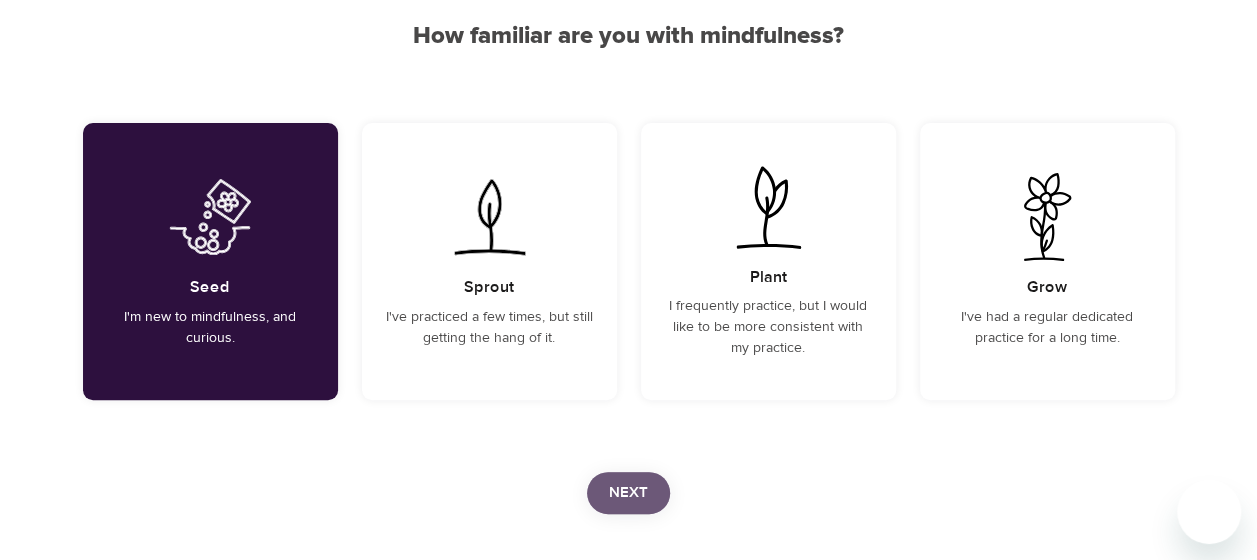 click on "Next" at bounding box center (628, 493) 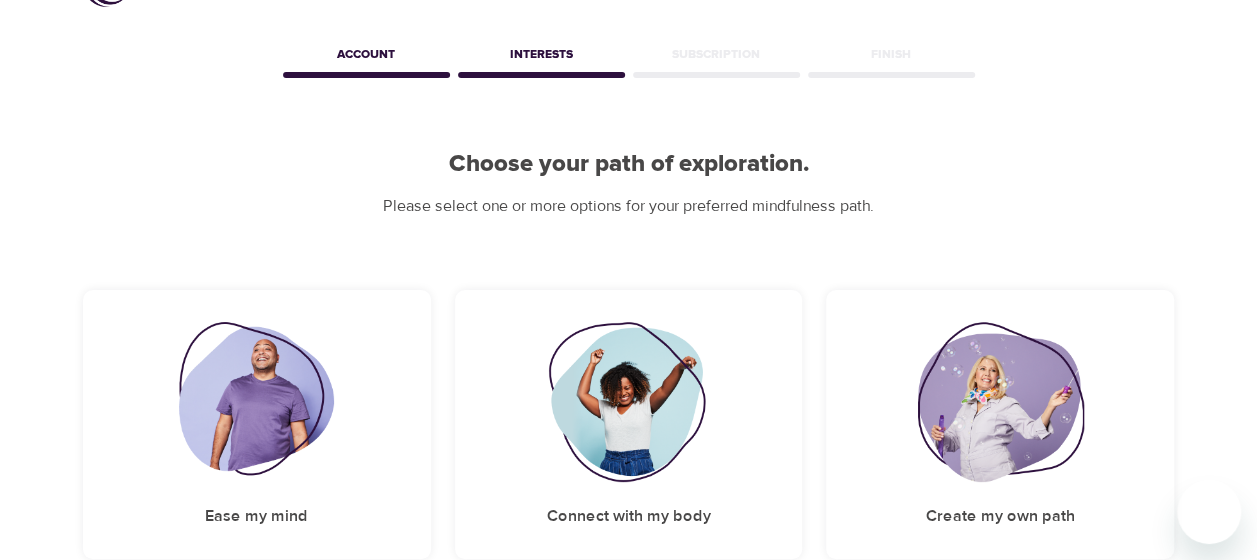 scroll, scrollTop: 224, scrollLeft: 0, axis: vertical 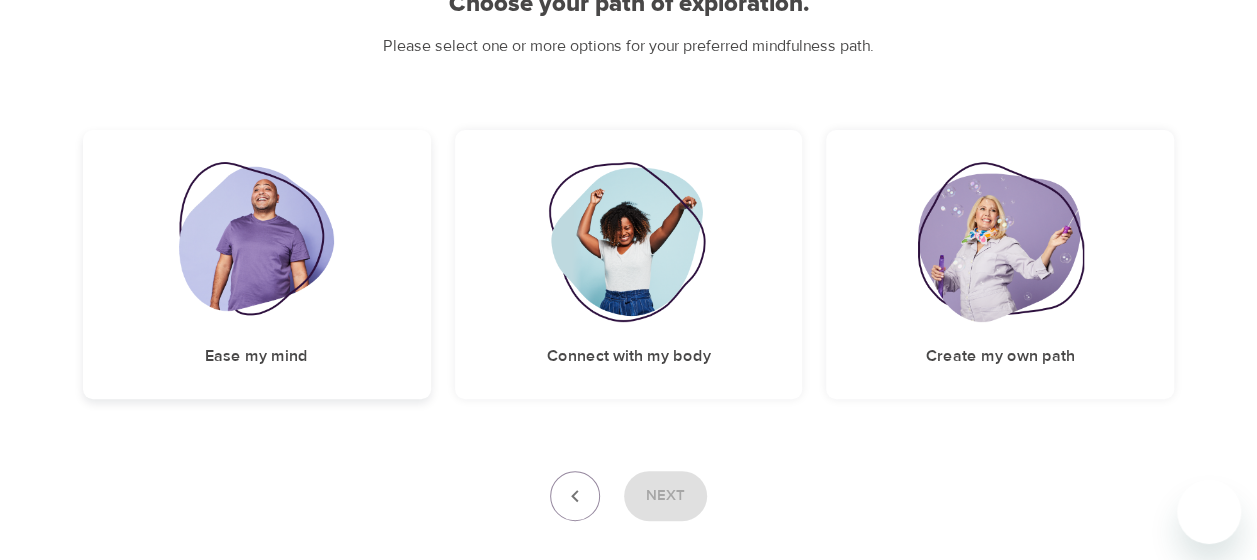 click at bounding box center [256, 242] 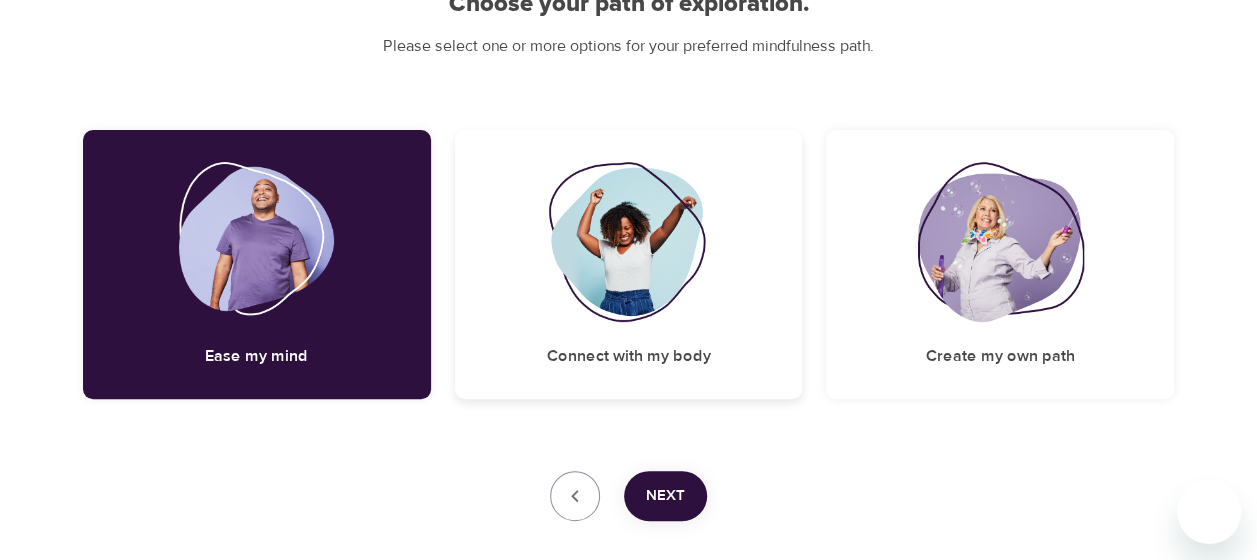 click at bounding box center (629, 242) 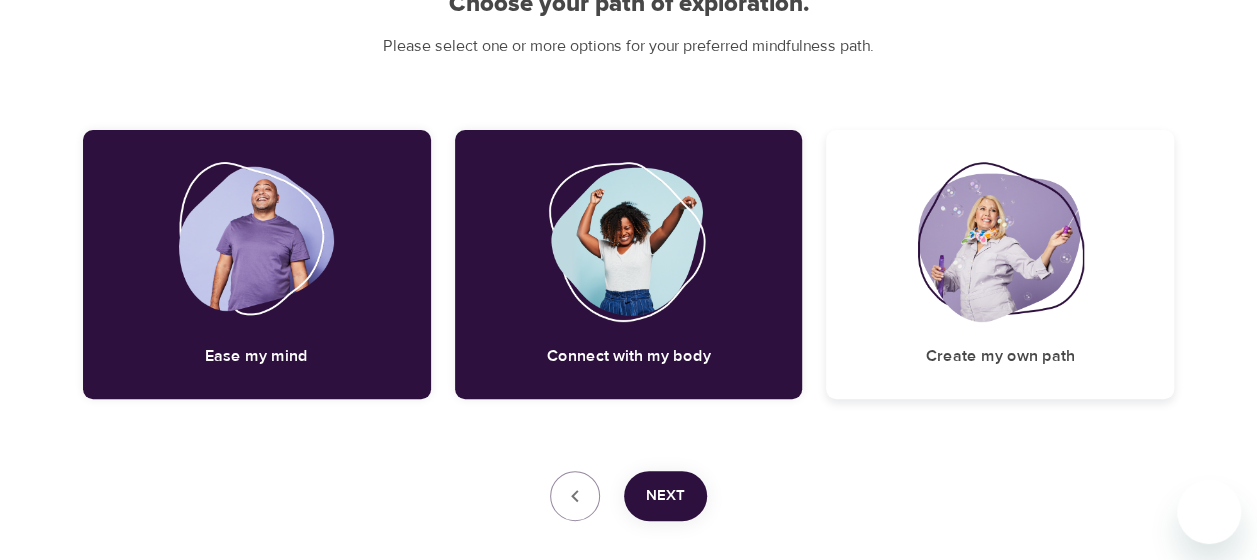 click at bounding box center [1000, 242] 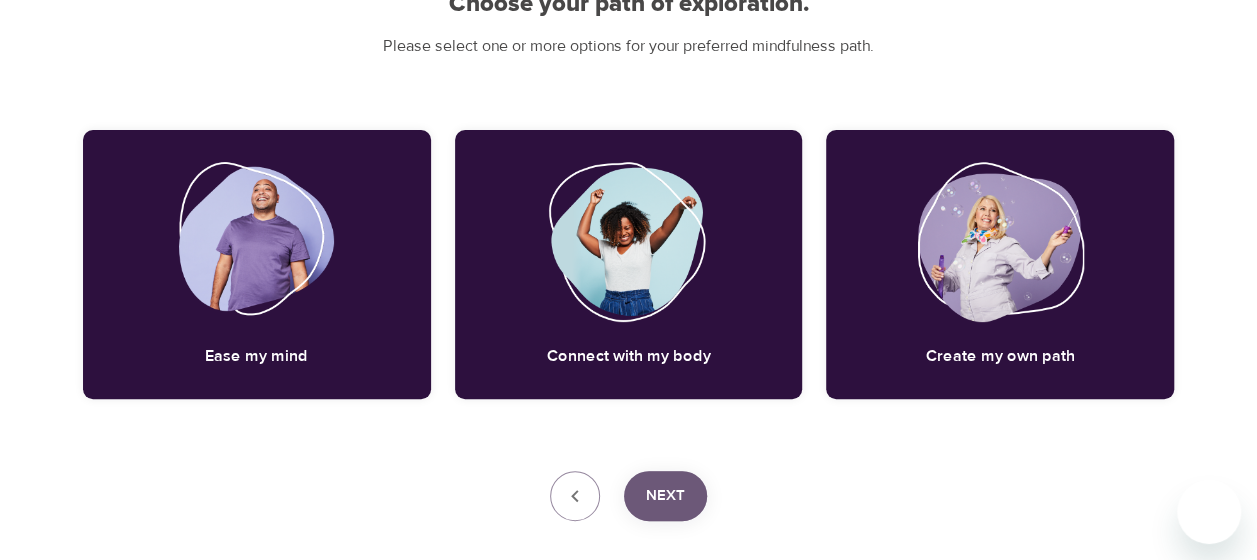 click on "Next" at bounding box center (665, 496) 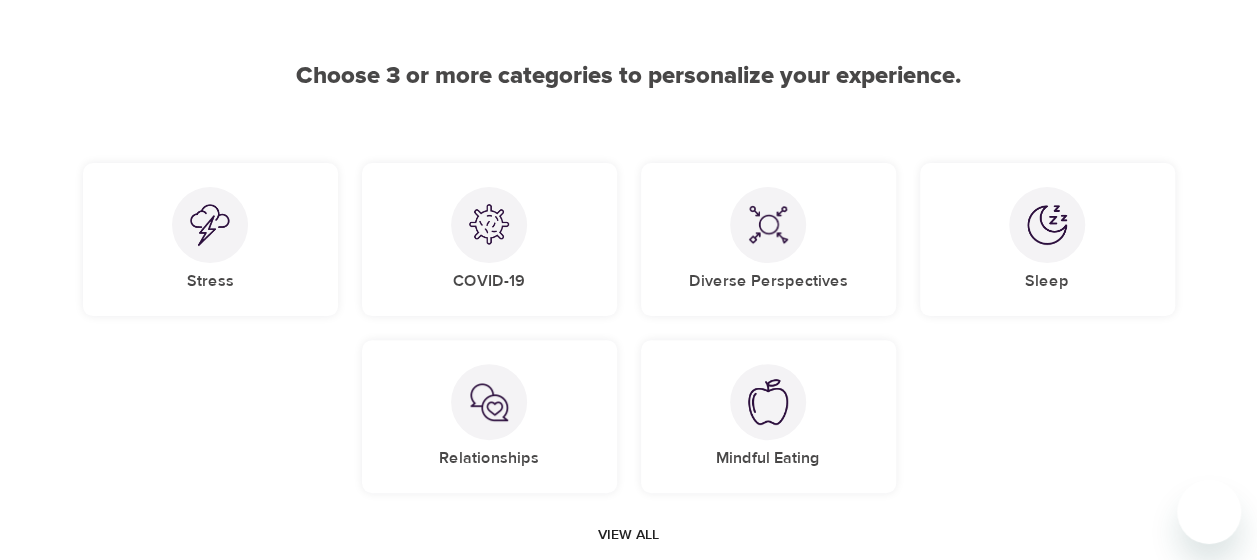 scroll, scrollTop: 153, scrollLeft: 0, axis: vertical 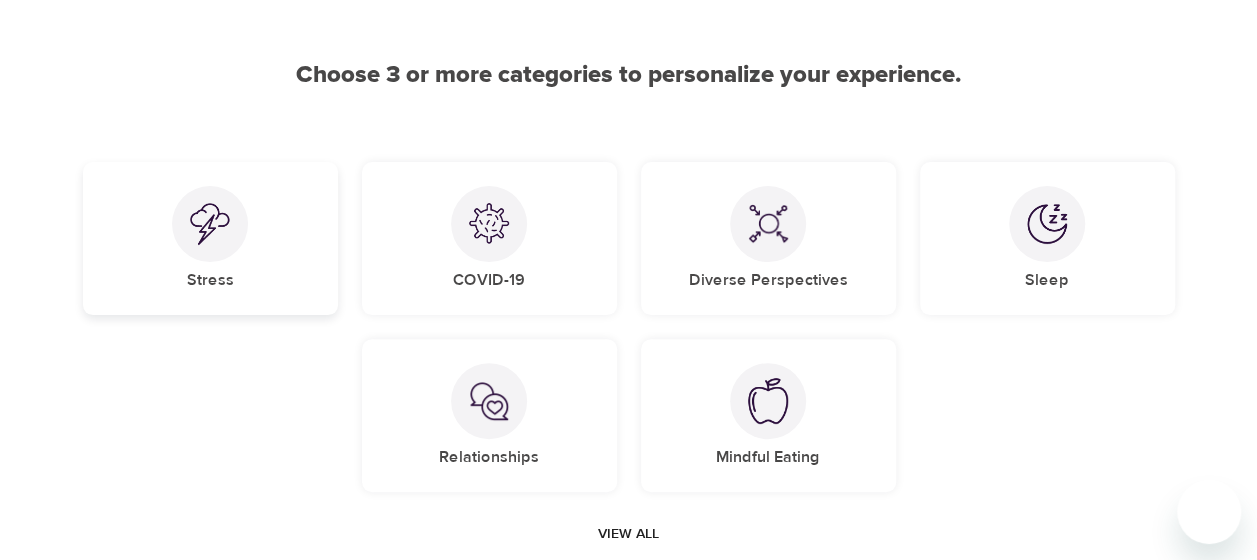 click at bounding box center (210, 224) 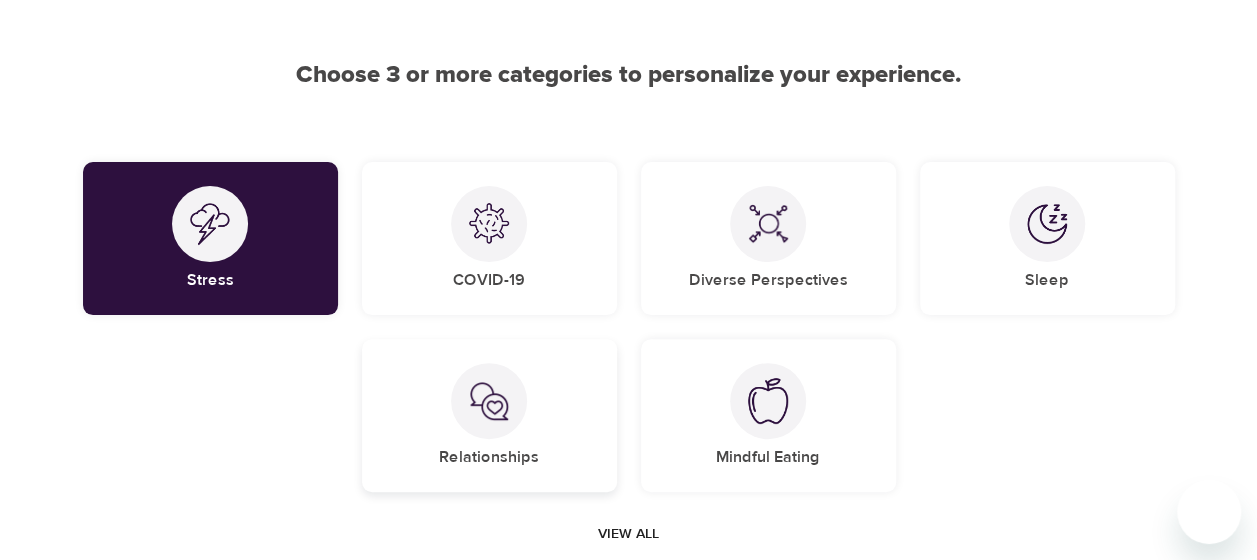 click on "Relationships" at bounding box center (489, 457) 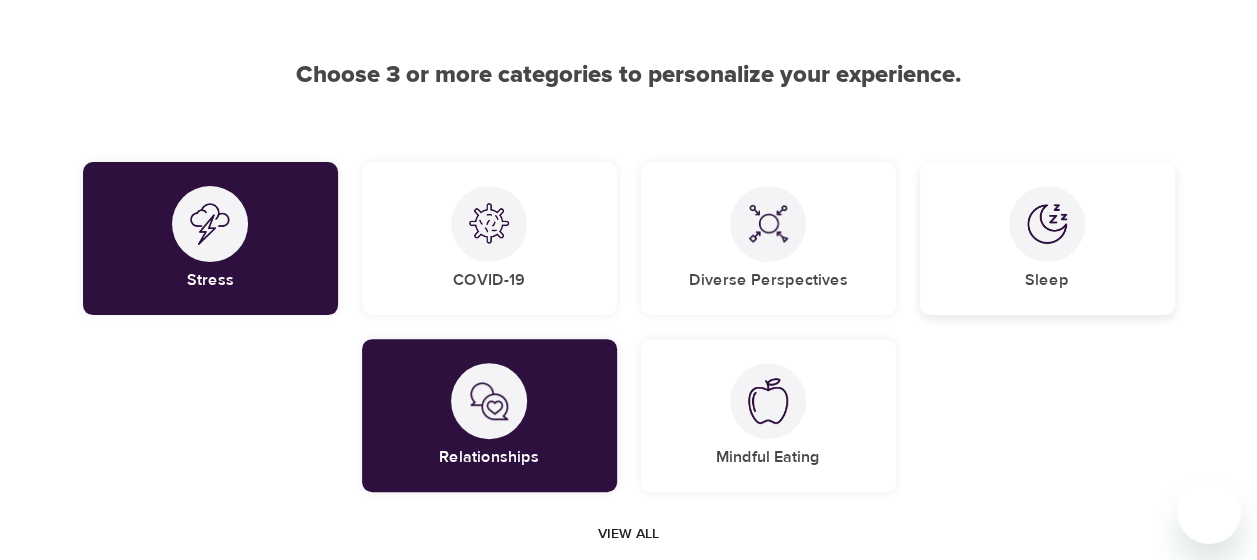 click at bounding box center (1047, 224) 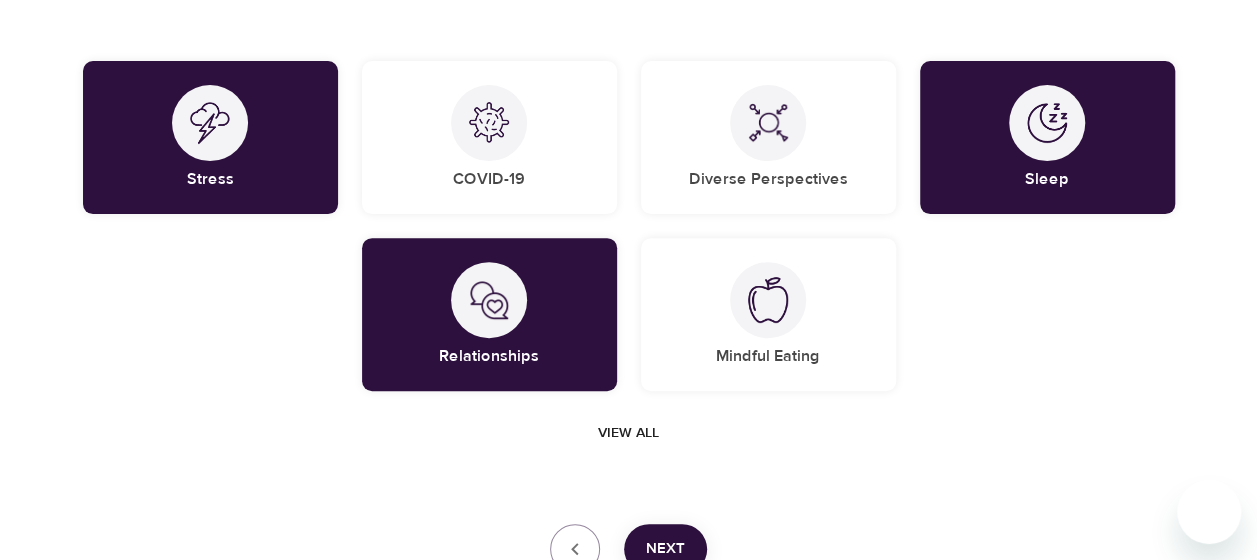 scroll, scrollTop: 334, scrollLeft: 0, axis: vertical 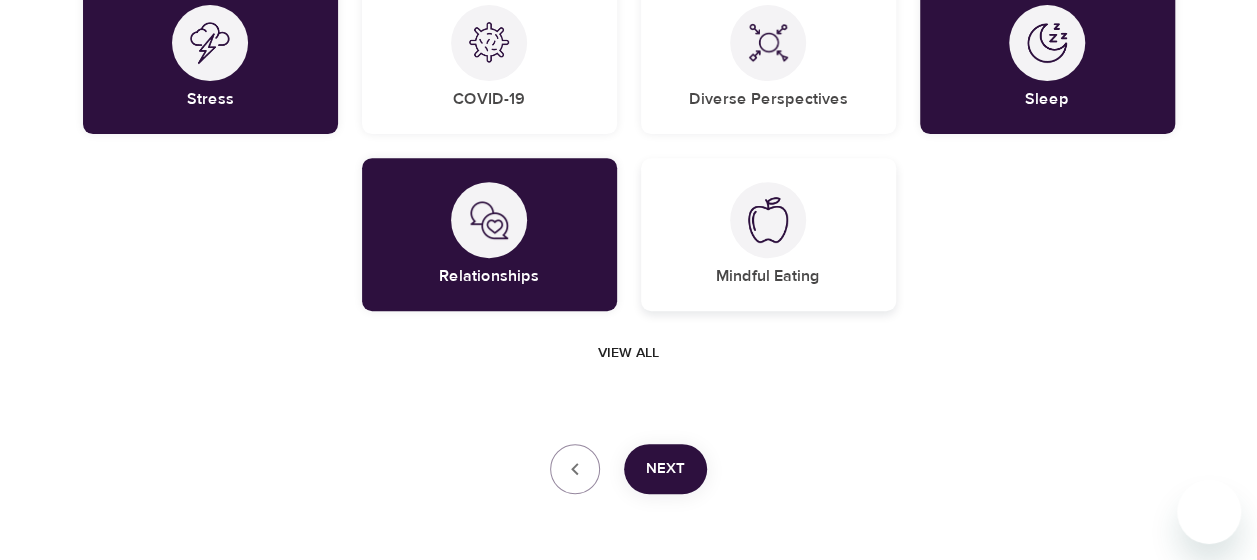 click at bounding box center [768, 220] 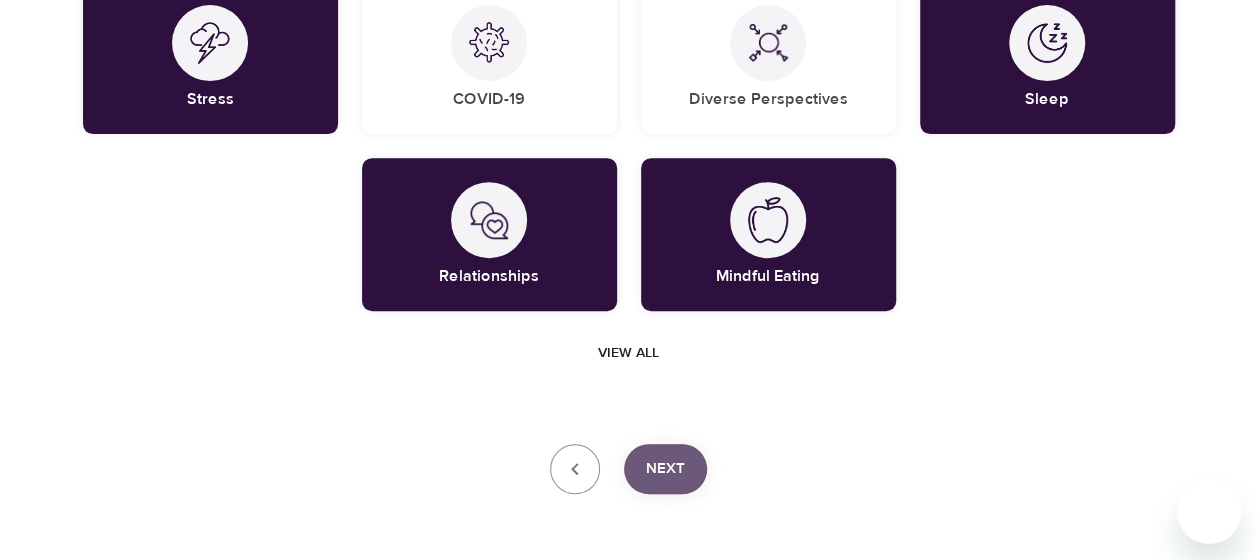 click on "Next" at bounding box center [665, 469] 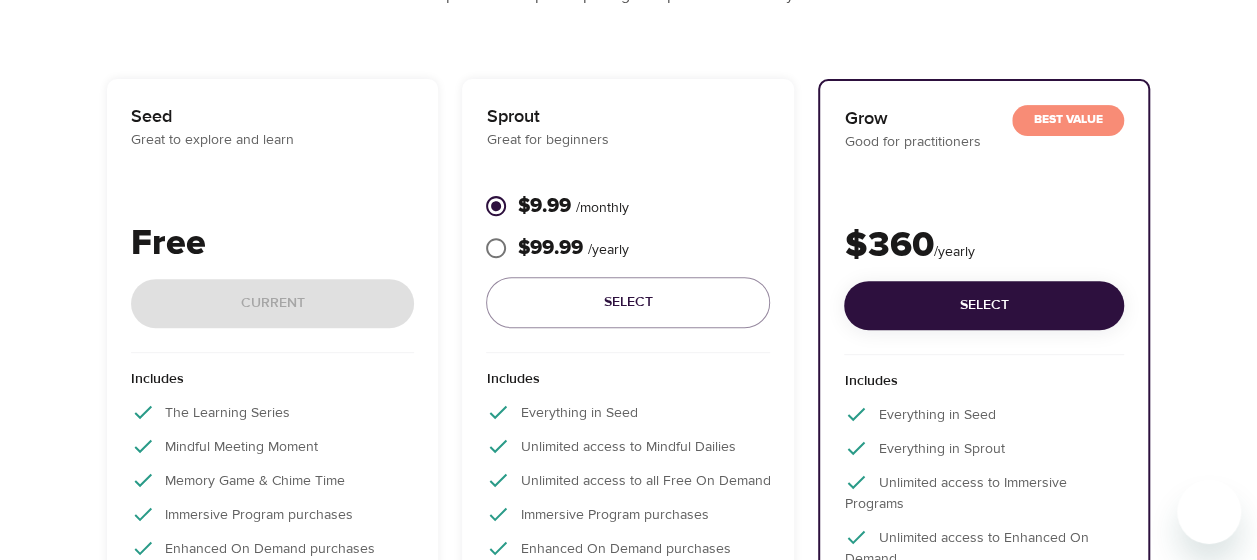 scroll, scrollTop: 266, scrollLeft: 0, axis: vertical 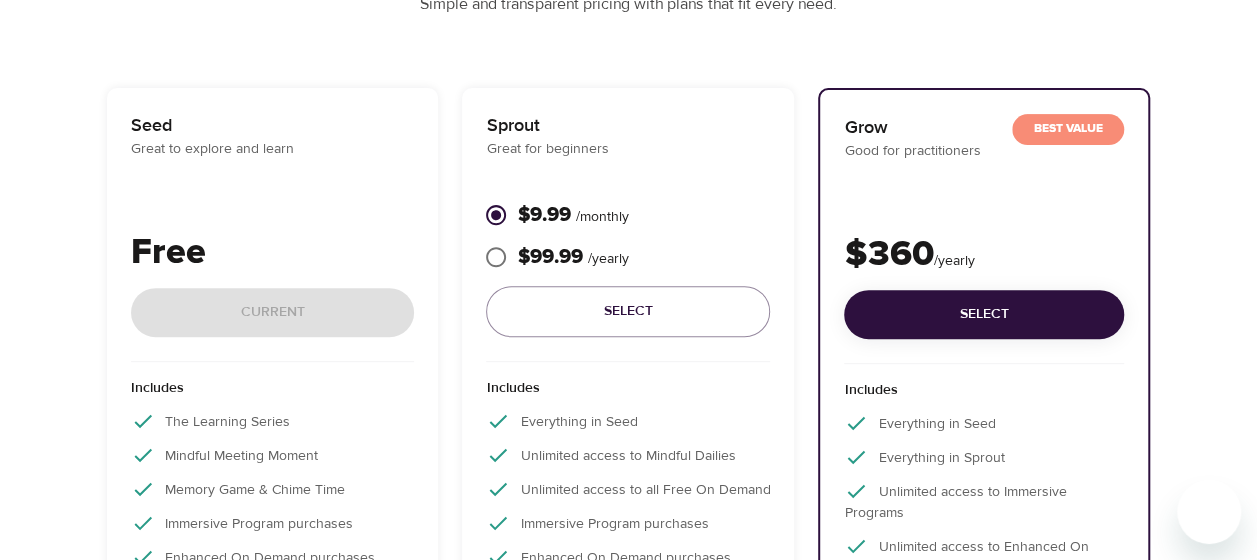 click on "Seed Great to explore and learn Free Current" at bounding box center (273, 237) 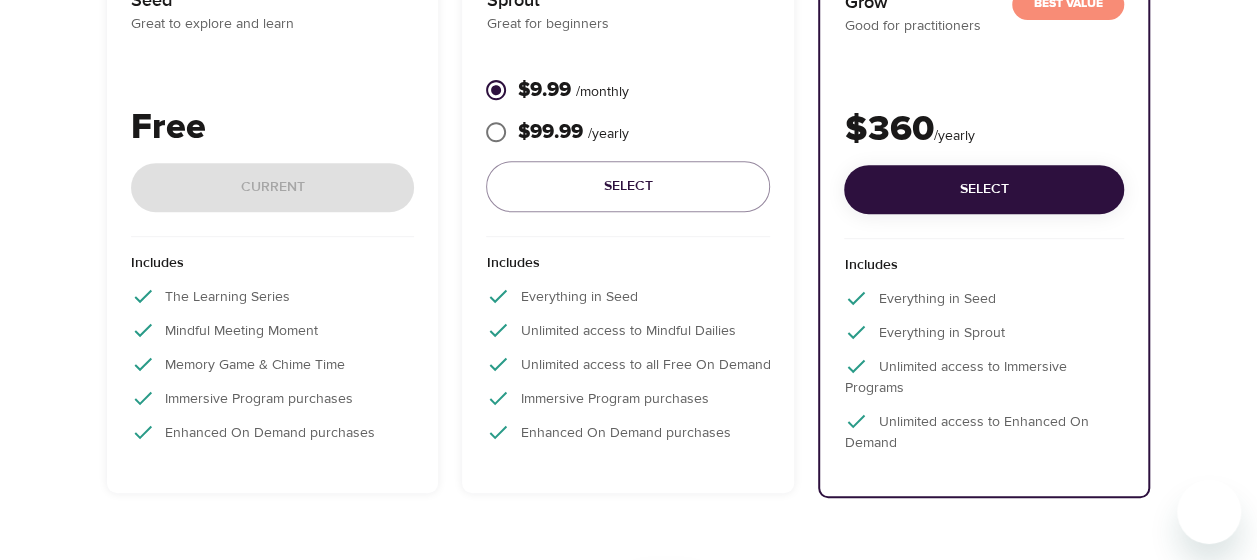 scroll, scrollTop: 393, scrollLeft: 0, axis: vertical 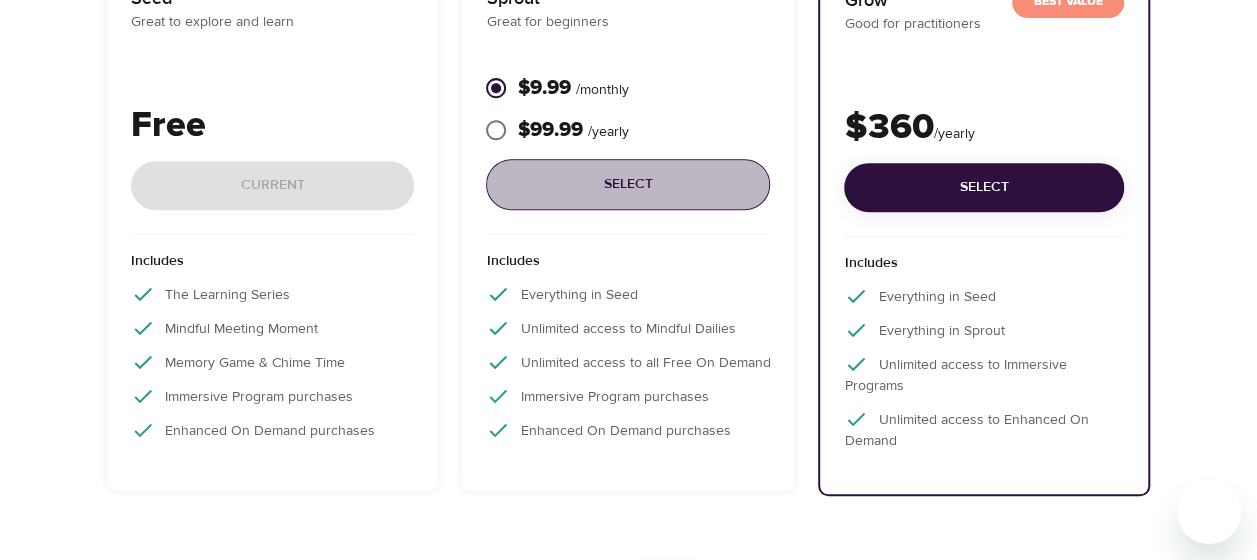 click on "Select" at bounding box center [628, 184] 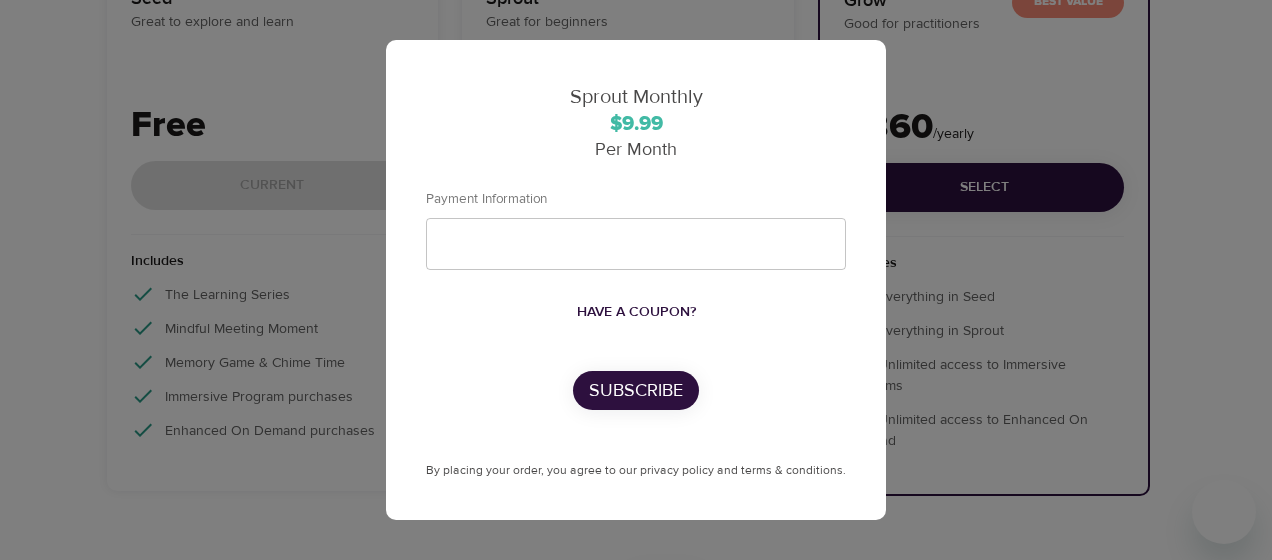 click on "Sprout Monthly $9.99 Per Month Payment Information Have a coupon? Subscribe By placing your order, you agree to our privacy policy and terms & conditions." at bounding box center [636, 280] 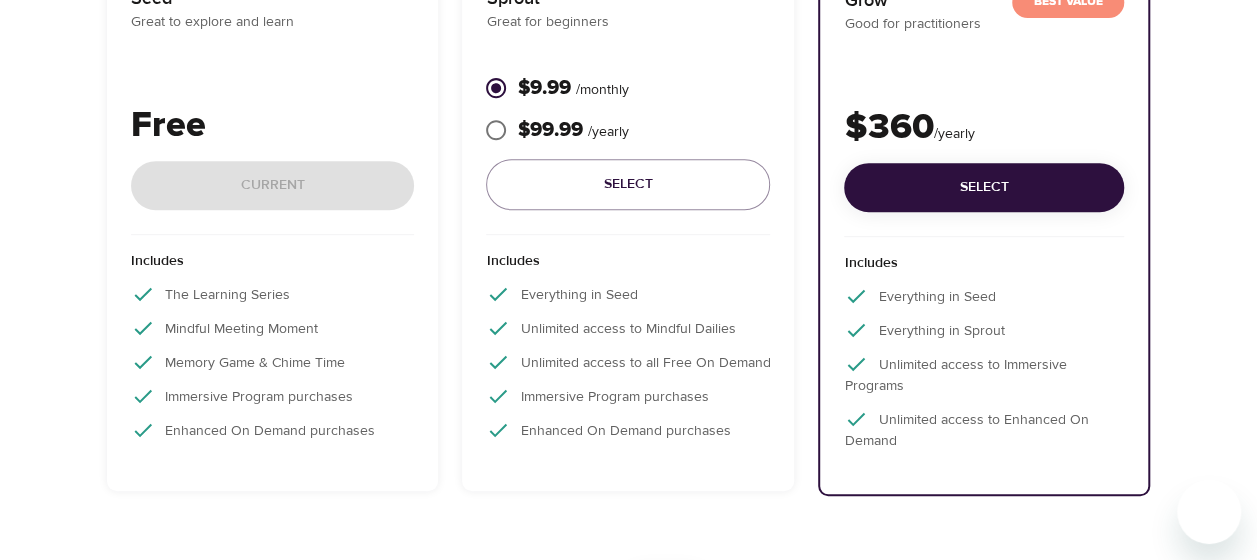 click on "Free Current" at bounding box center [273, 167] 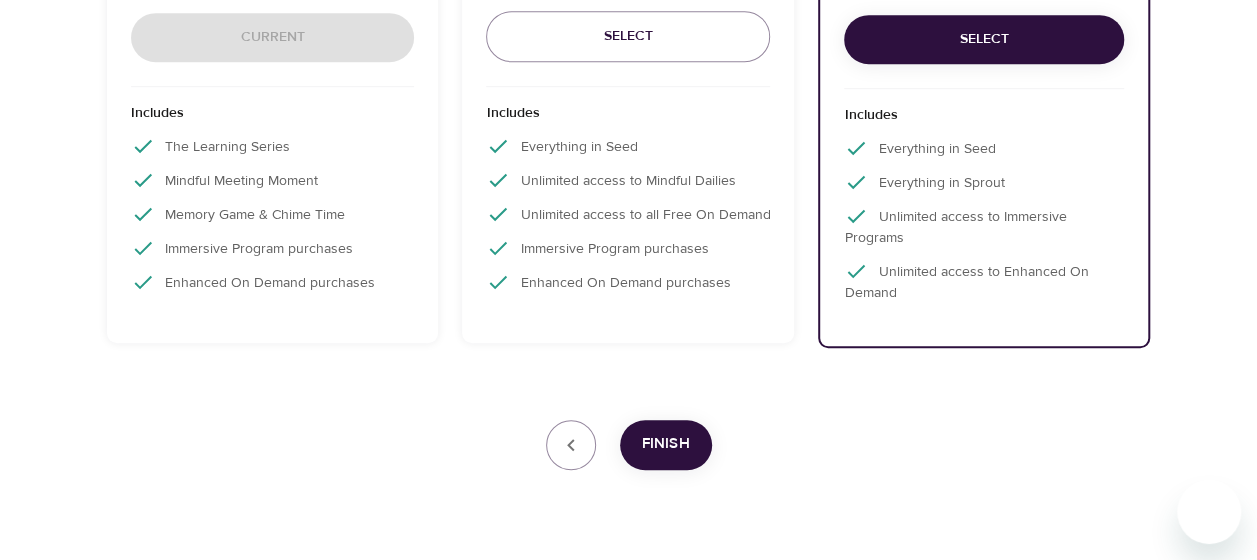 scroll, scrollTop: 592, scrollLeft: 0, axis: vertical 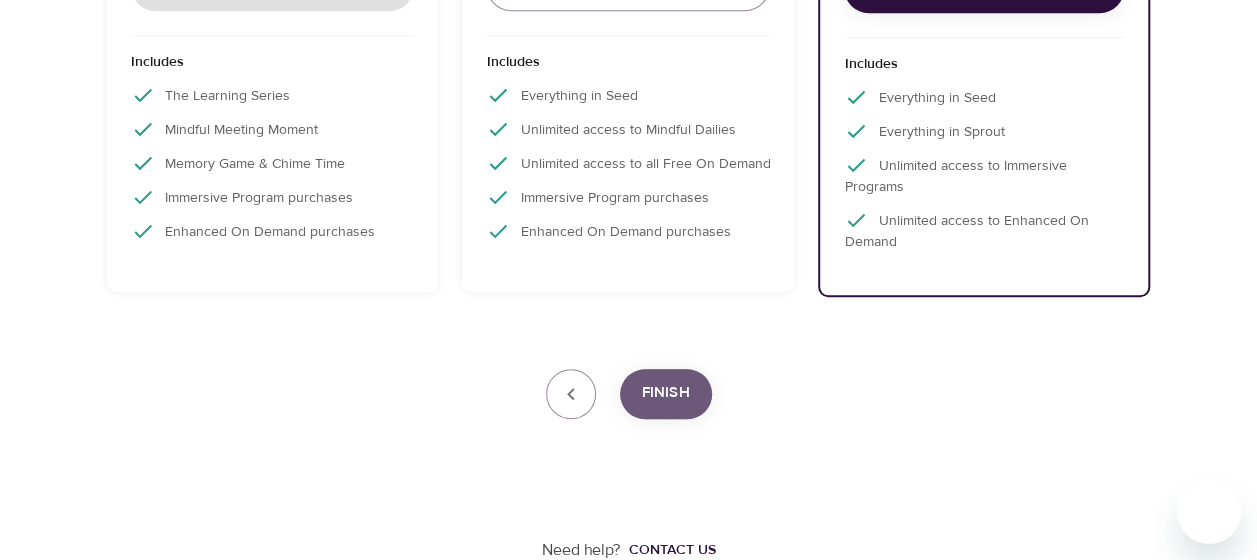 click on "Finish" at bounding box center [666, 393] 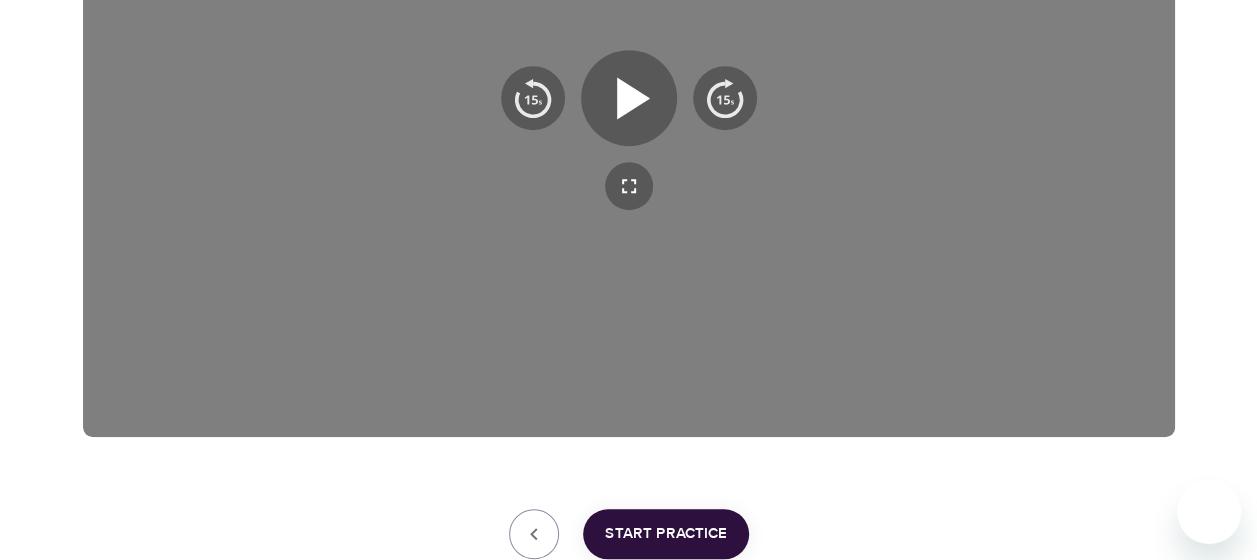 scroll, scrollTop: 532, scrollLeft: 0, axis: vertical 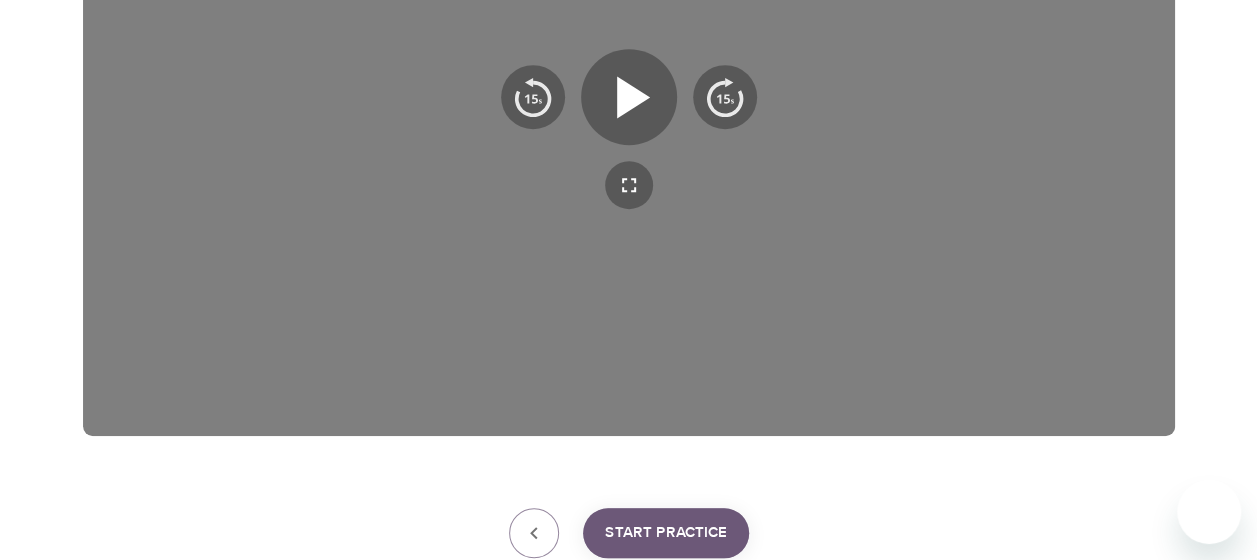 click on "Start Practice" at bounding box center [666, 533] 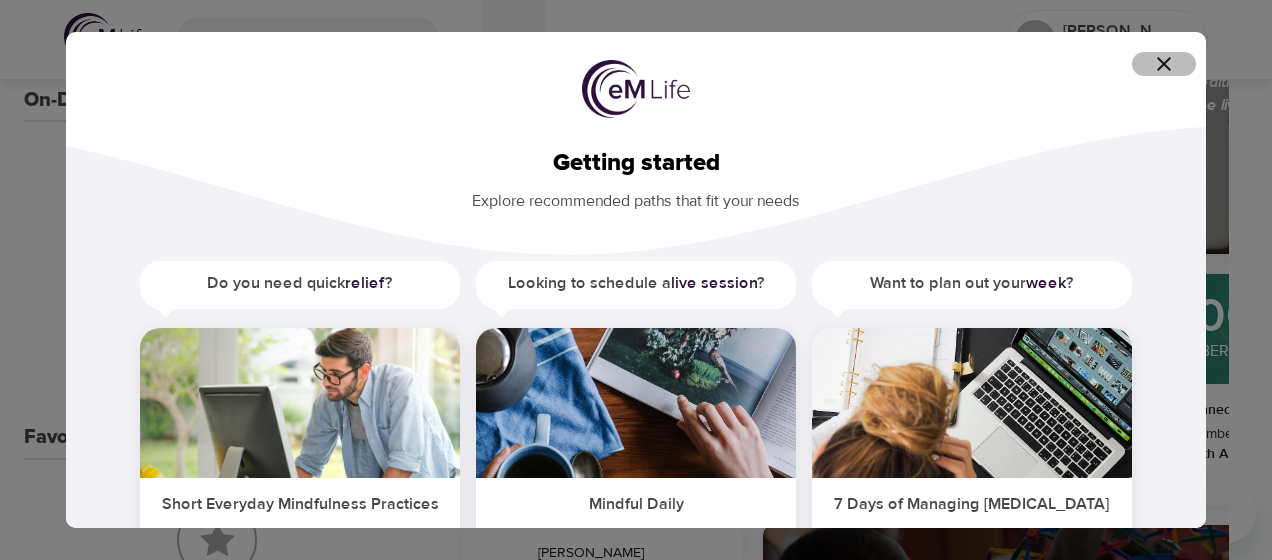 click 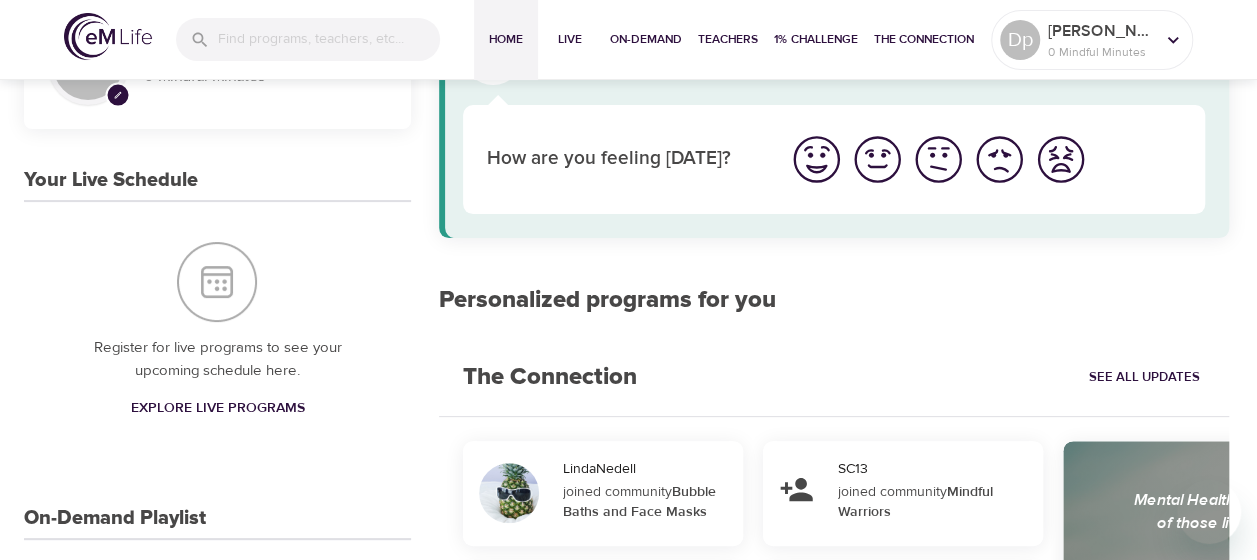 scroll, scrollTop: 0, scrollLeft: 0, axis: both 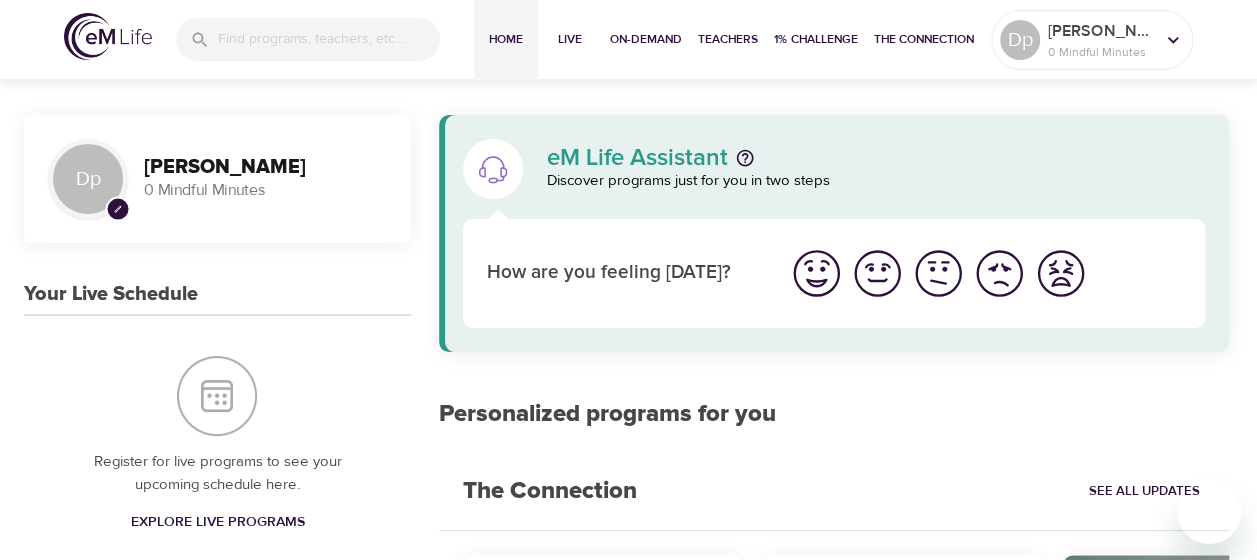 click at bounding box center [816, 273] 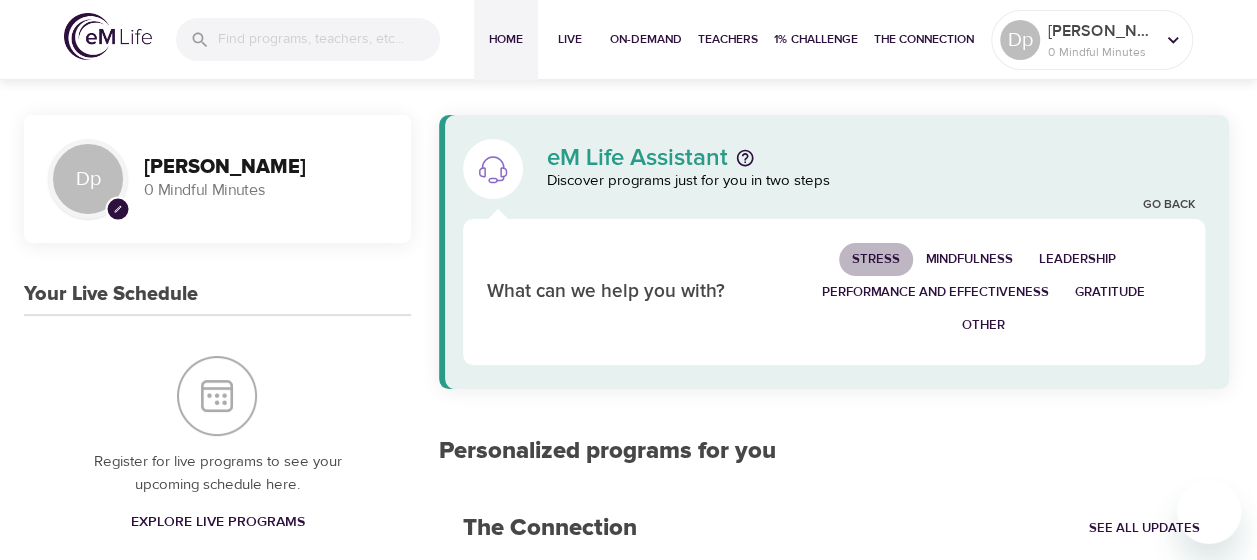 click on "Stress" at bounding box center [876, 259] 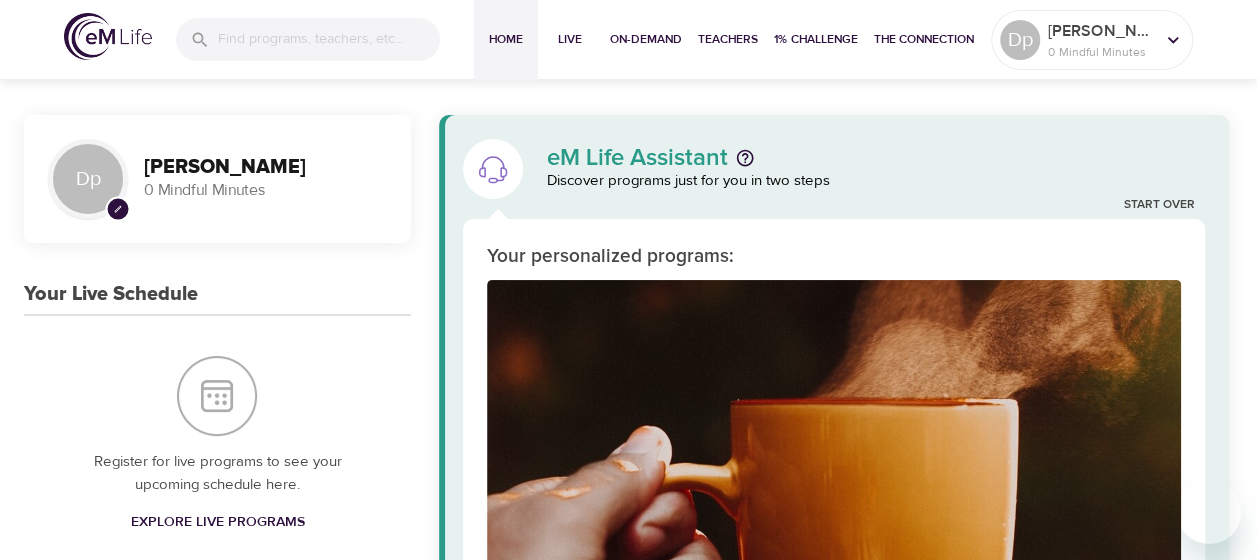 drag, startPoint x: 1242, startPoint y: 142, endPoint x: 1275, endPoint y: 259, distance: 121.5648 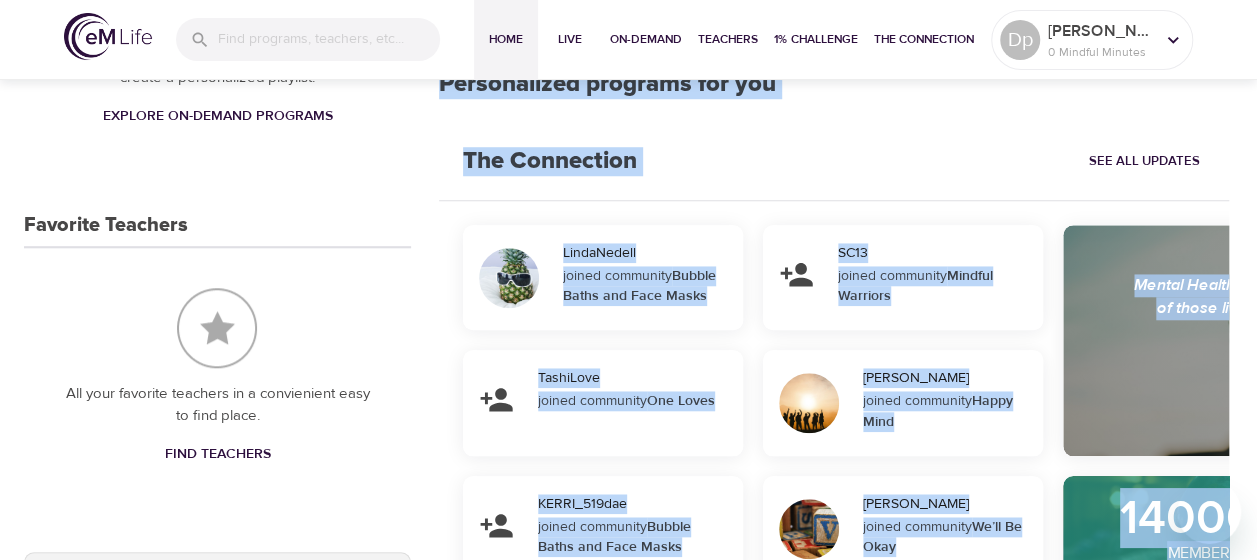 scroll, scrollTop: 739, scrollLeft: 0, axis: vertical 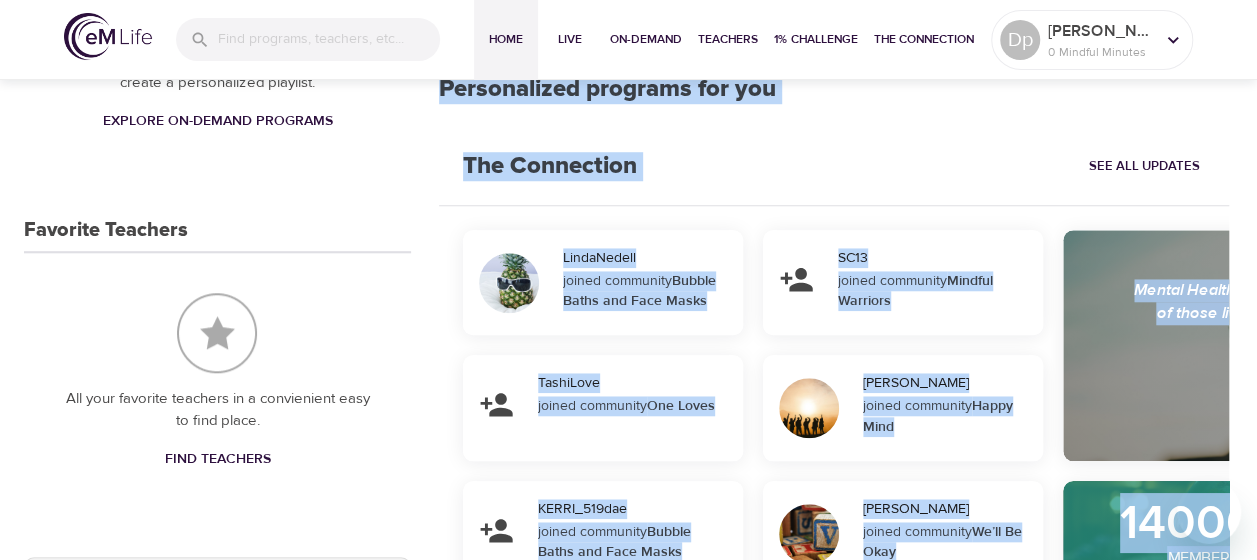 click at bounding box center (217, 333) 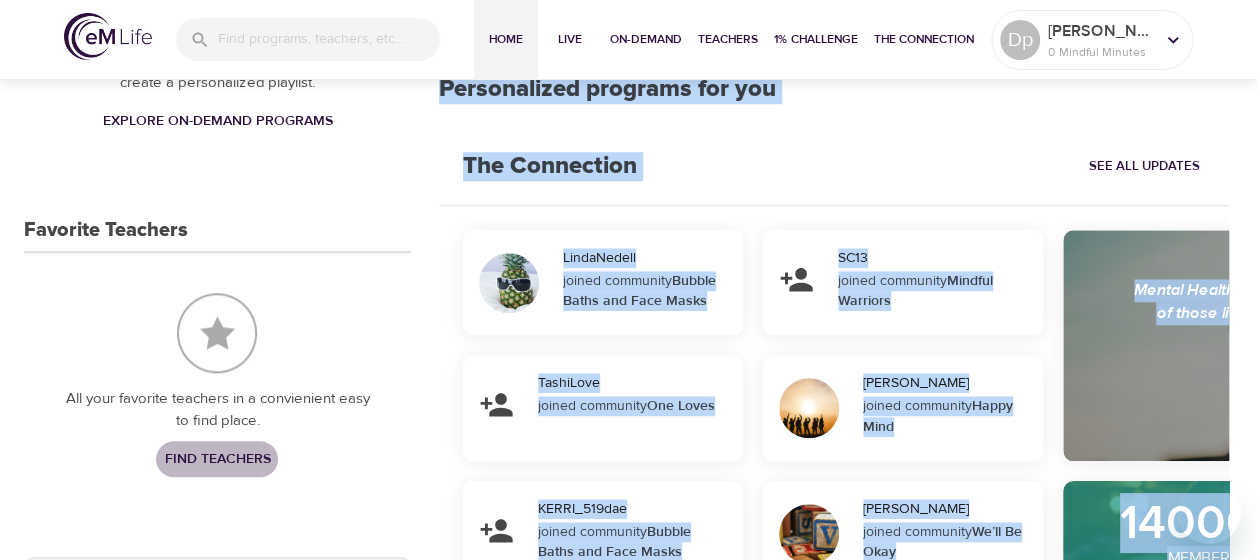 click on "Find Teachers" at bounding box center [217, 459] 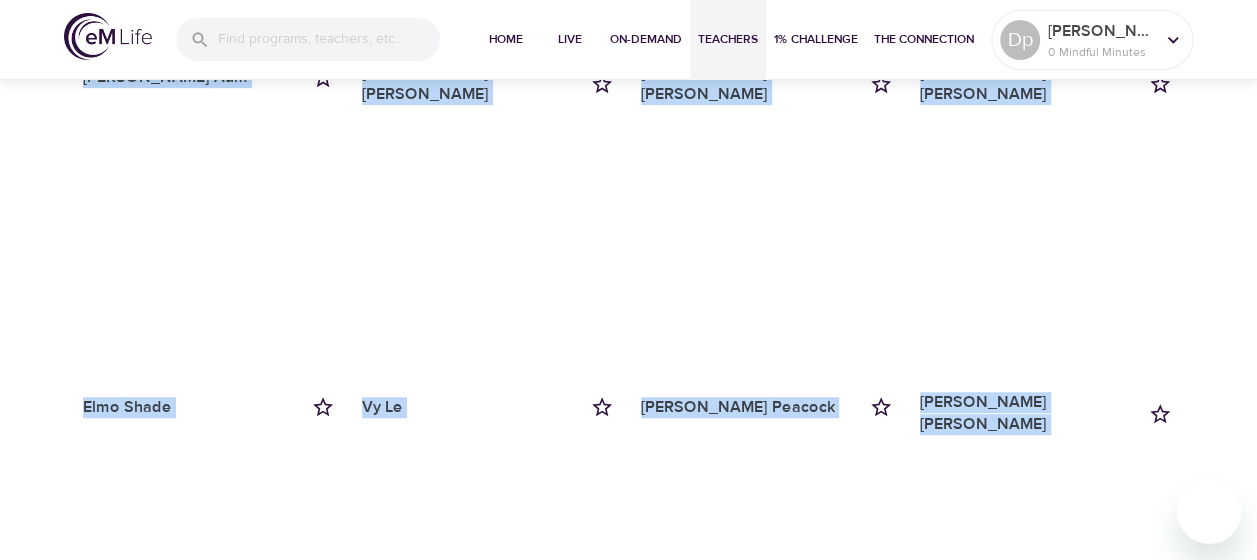 scroll, scrollTop: 0, scrollLeft: 0, axis: both 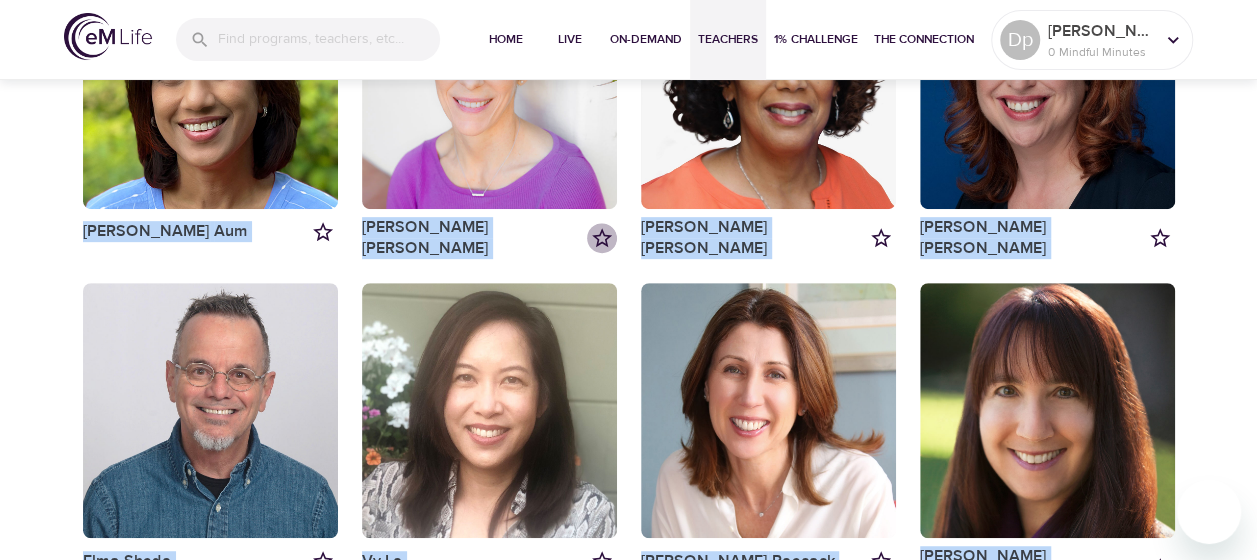 click 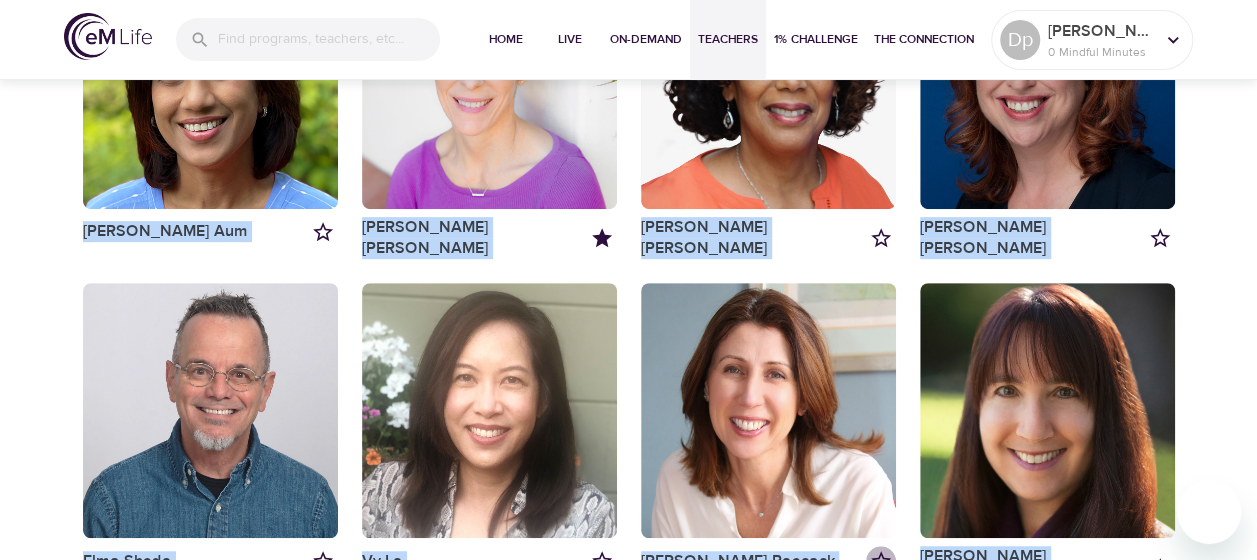 click 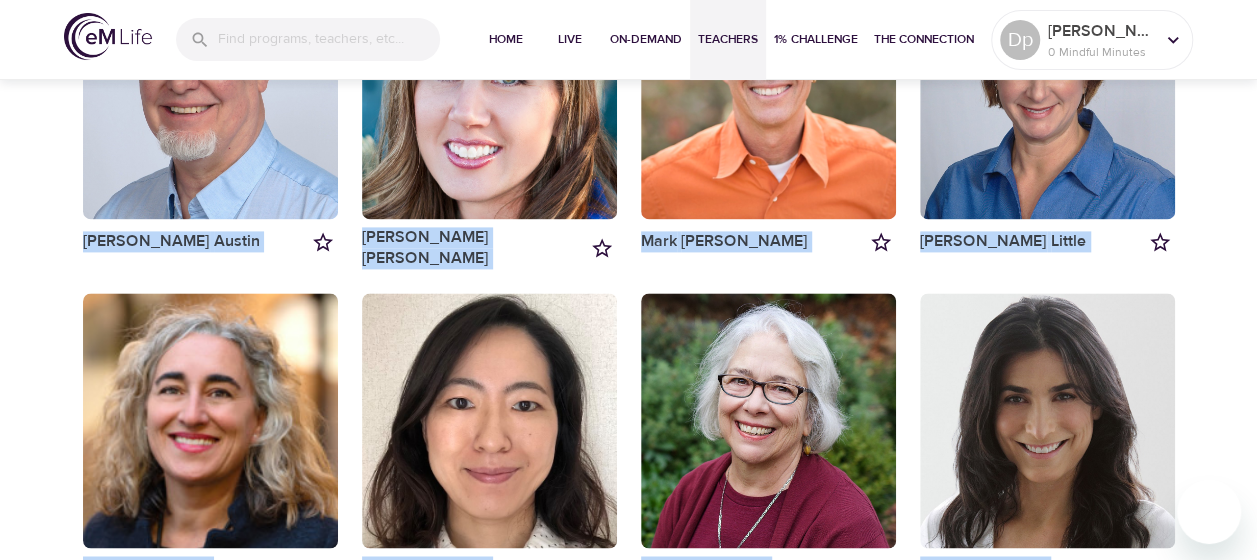 scroll, scrollTop: 336, scrollLeft: 0, axis: vertical 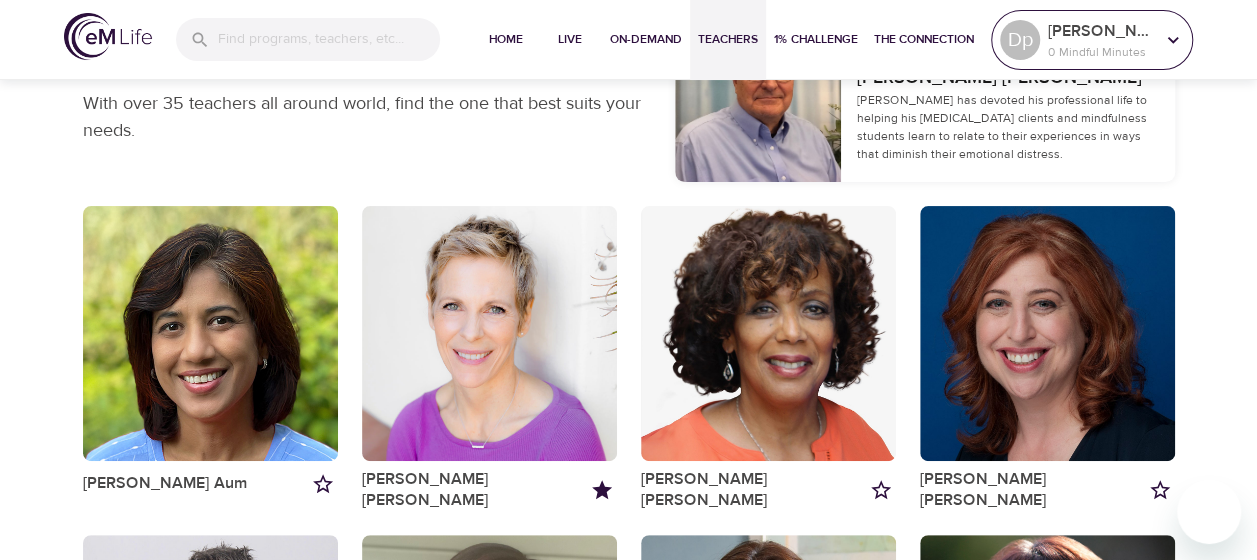 click on "0 Mindful Minutes" at bounding box center [1101, 52] 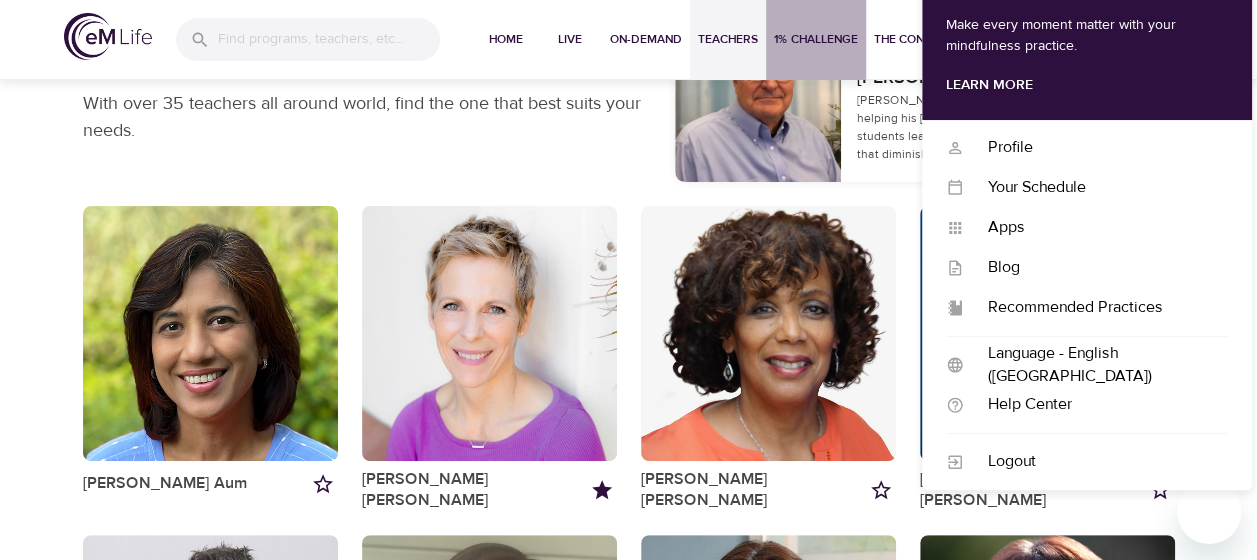 click on "1% Challenge" at bounding box center (816, 39) 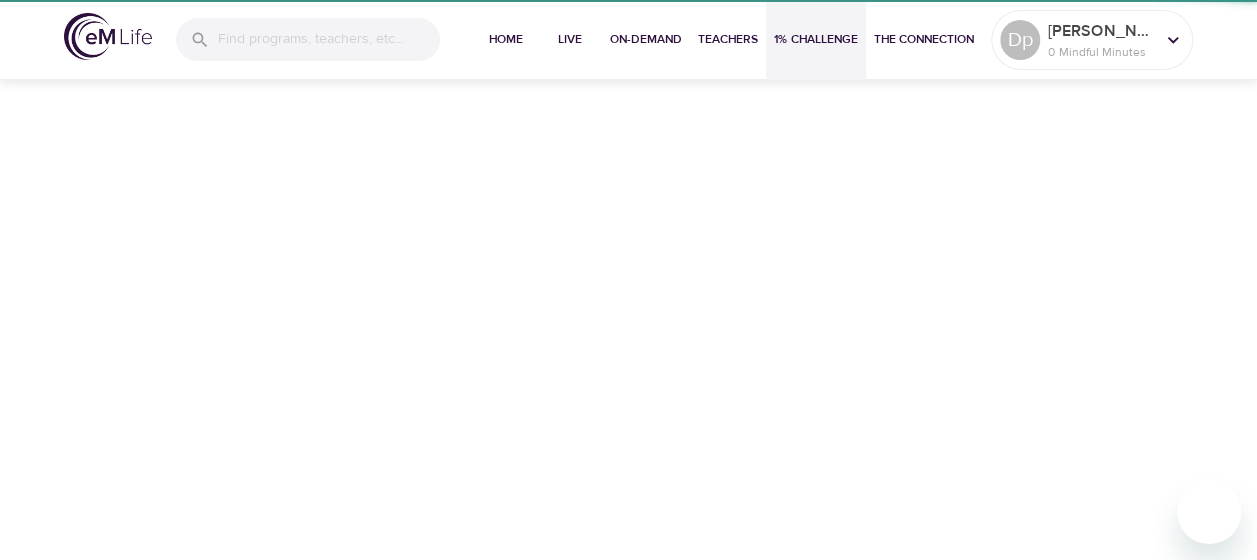 scroll, scrollTop: 0, scrollLeft: 0, axis: both 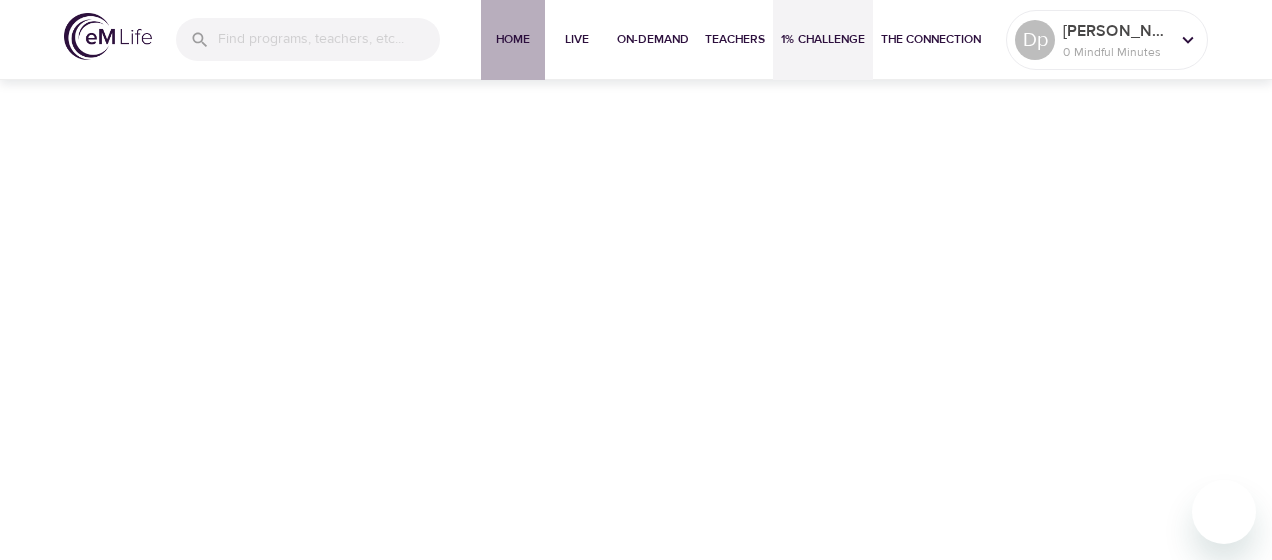 click on "Home" at bounding box center (513, 39) 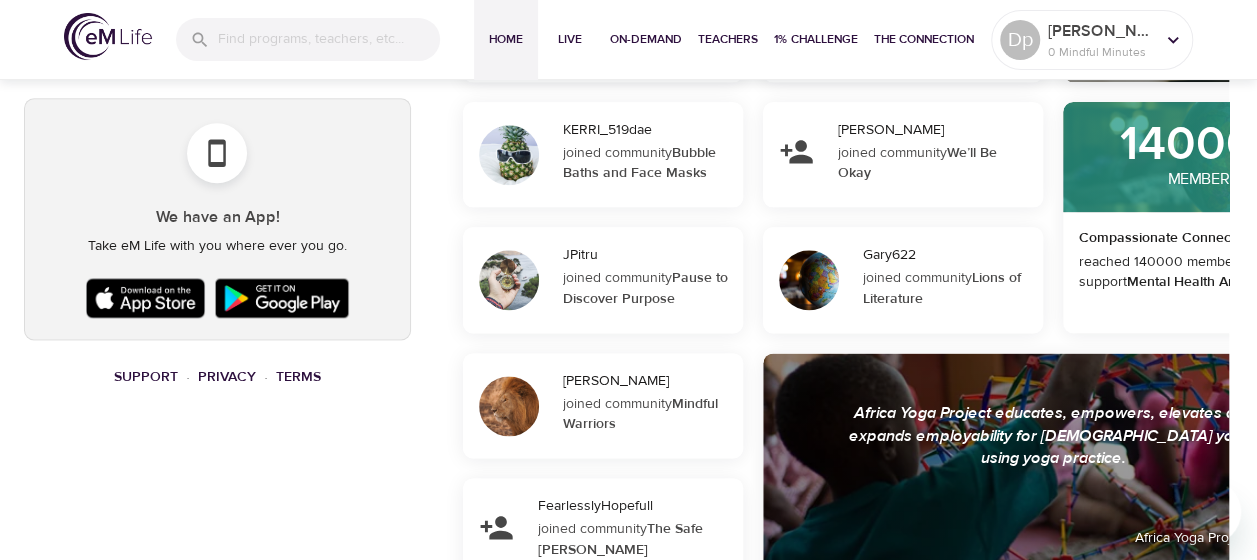 scroll, scrollTop: 1120, scrollLeft: 0, axis: vertical 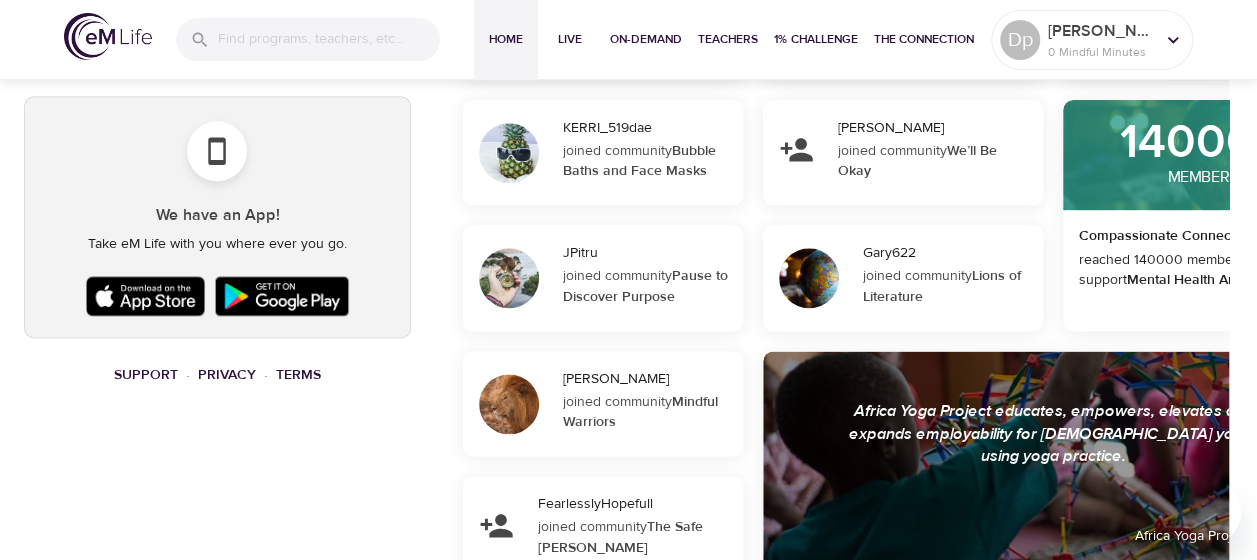 click at bounding box center [146, 296] 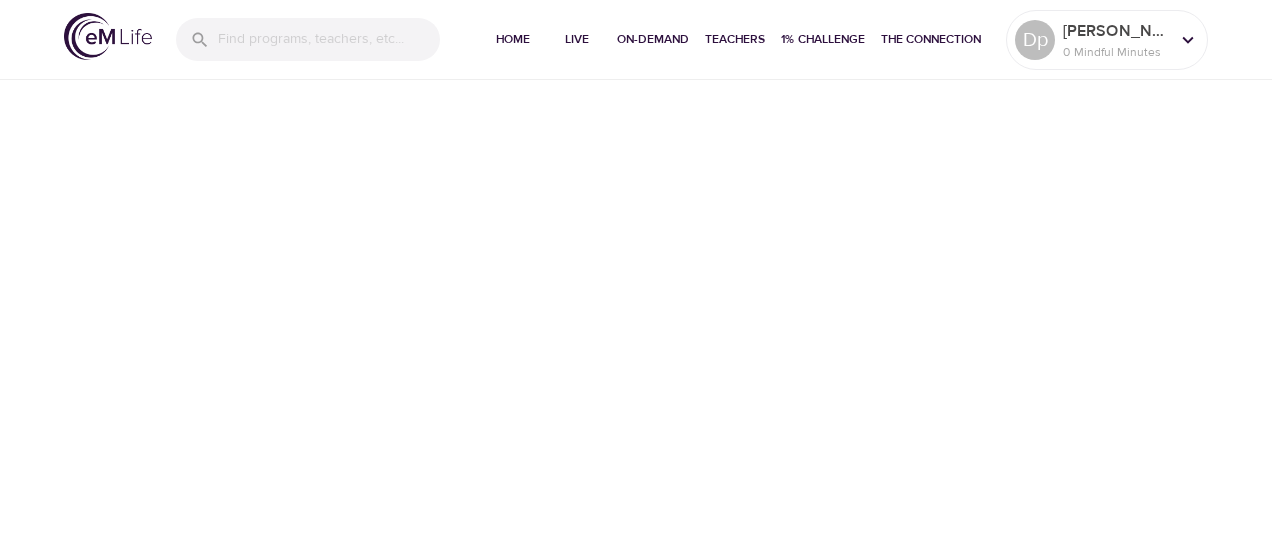 scroll, scrollTop: 0, scrollLeft: 0, axis: both 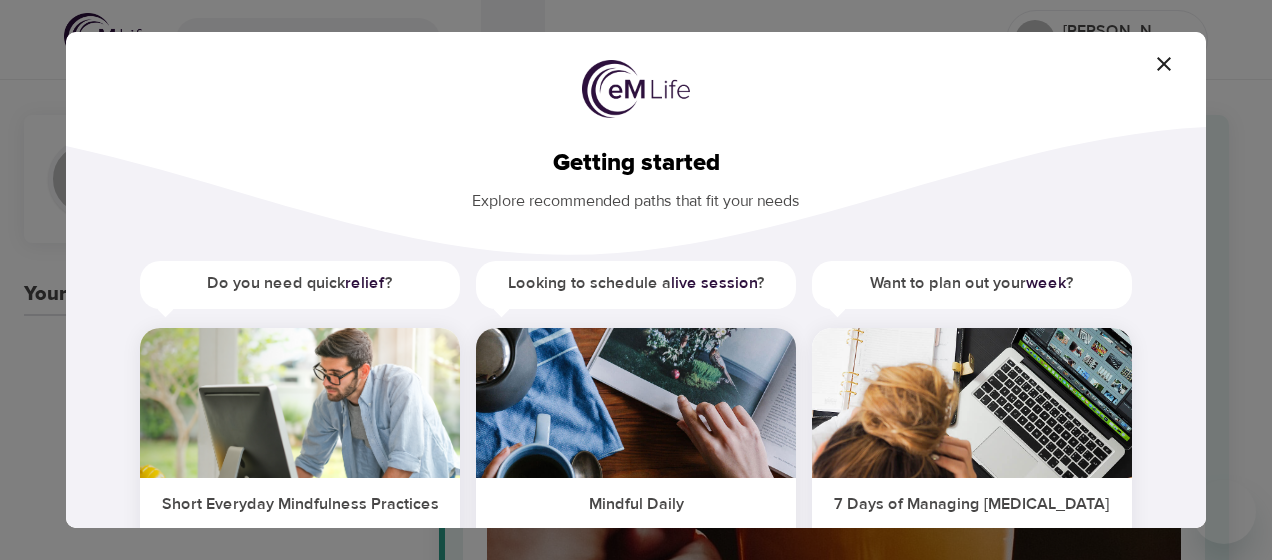 click at bounding box center (300, 403) 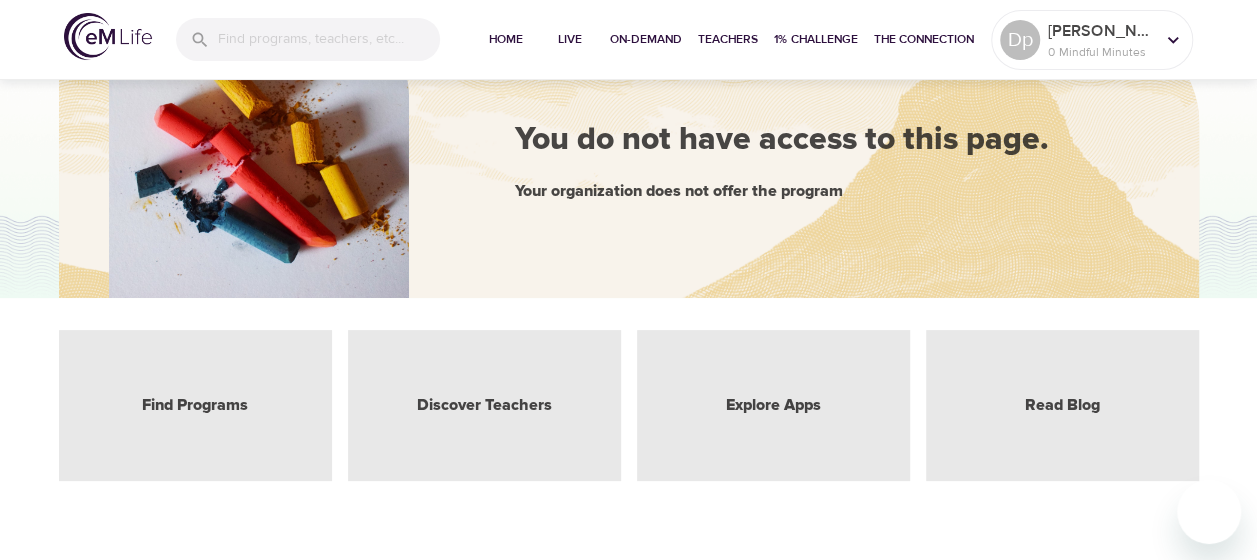 scroll, scrollTop: 0, scrollLeft: 0, axis: both 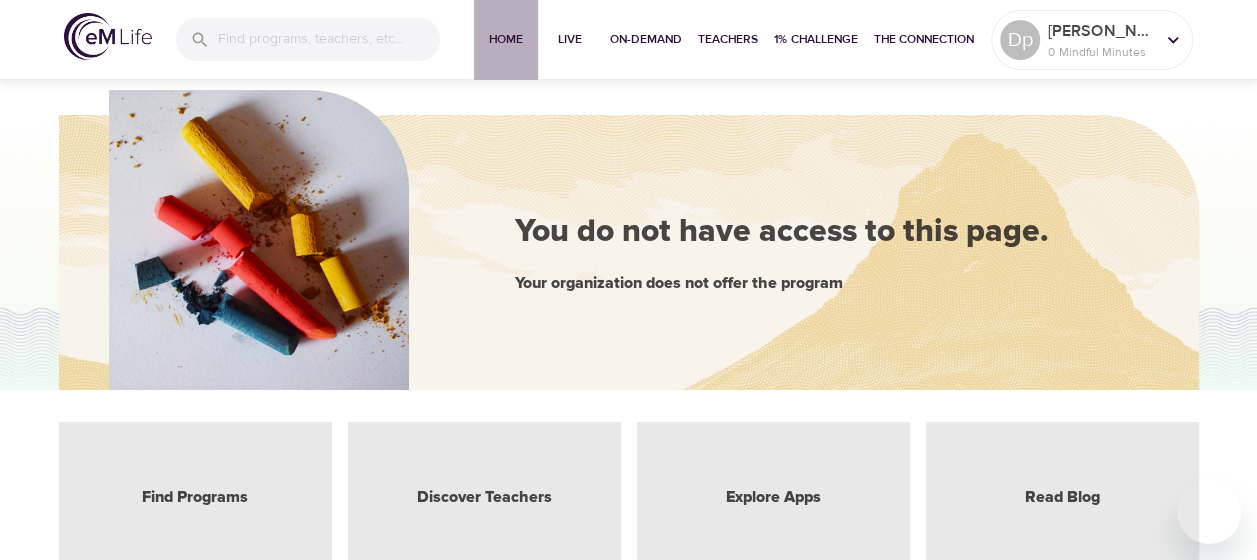 click on "Home" at bounding box center [506, 39] 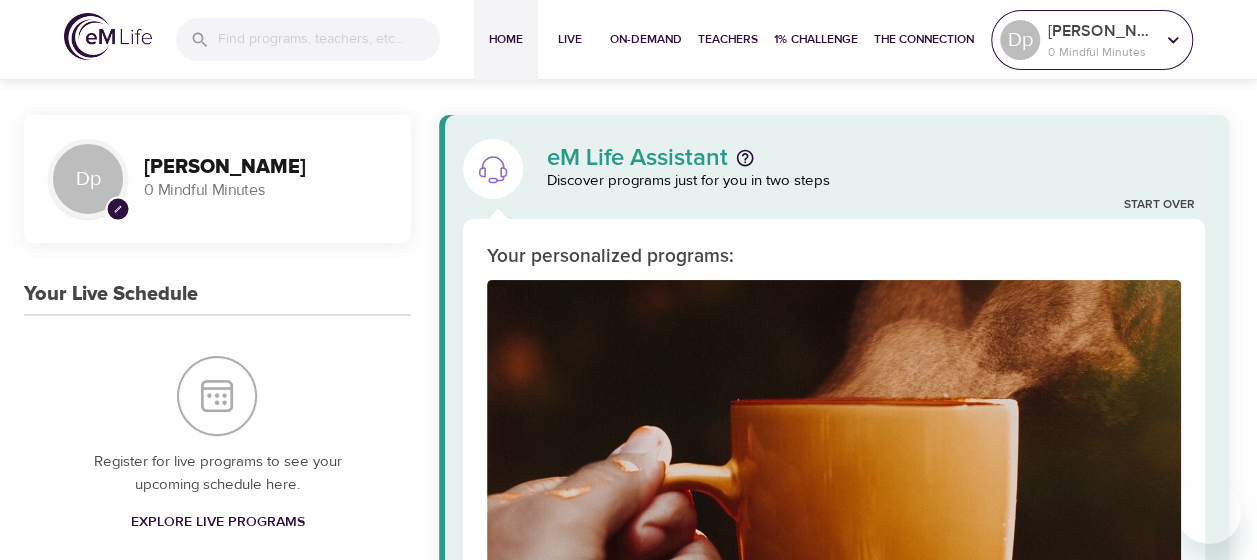 click on "[PERSON_NAME]" at bounding box center (1101, 31) 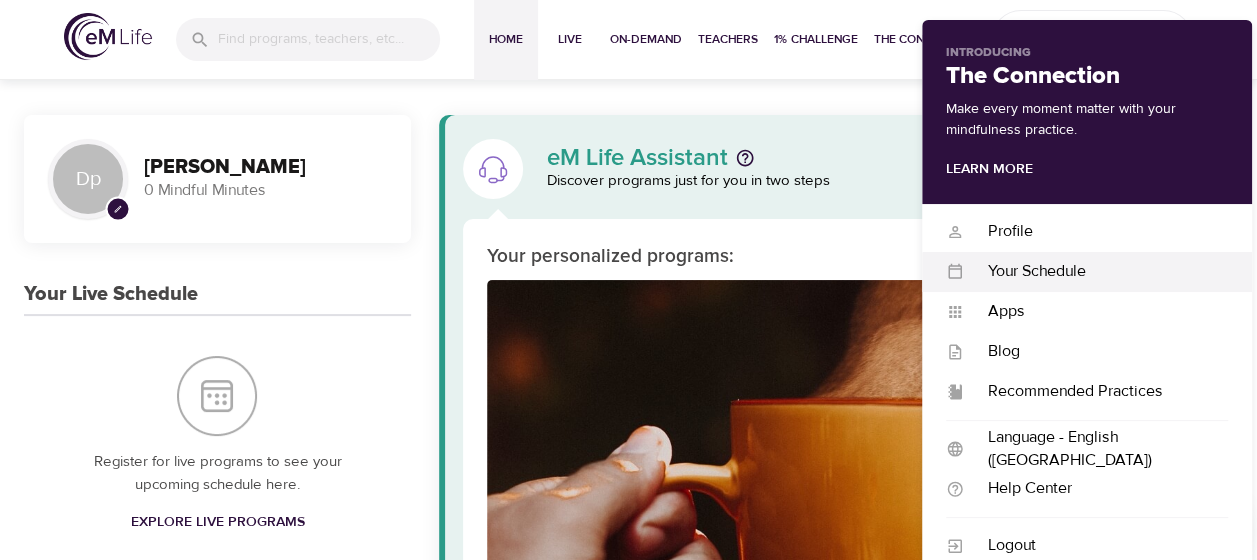click on "Your Schedule" at bounding box center (1096, 271) 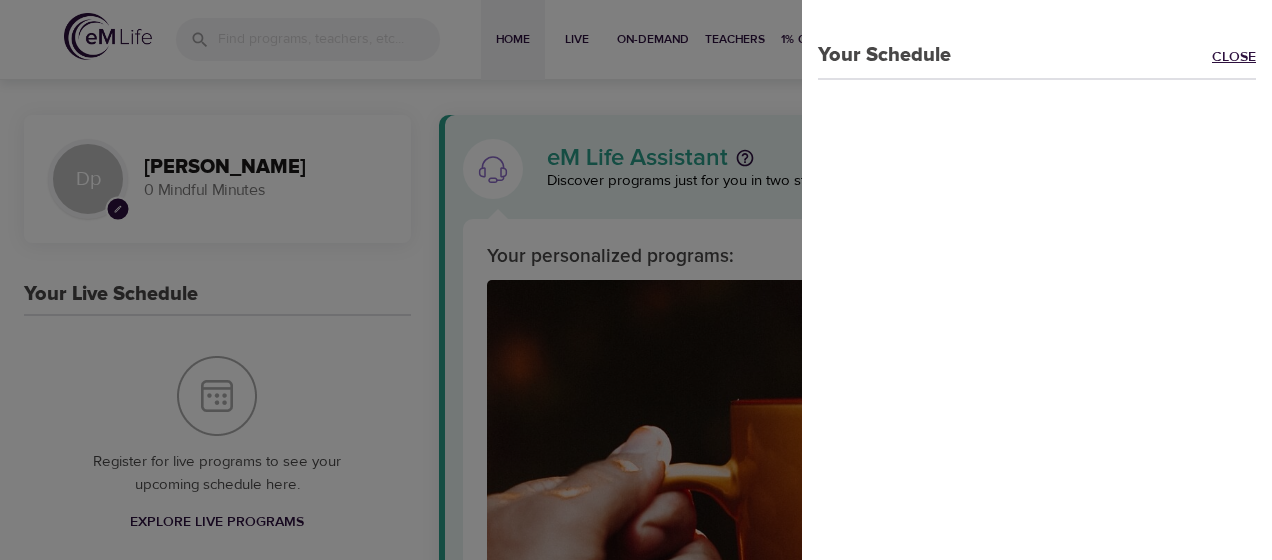click on "Close" at bounding box center [1242, 58] 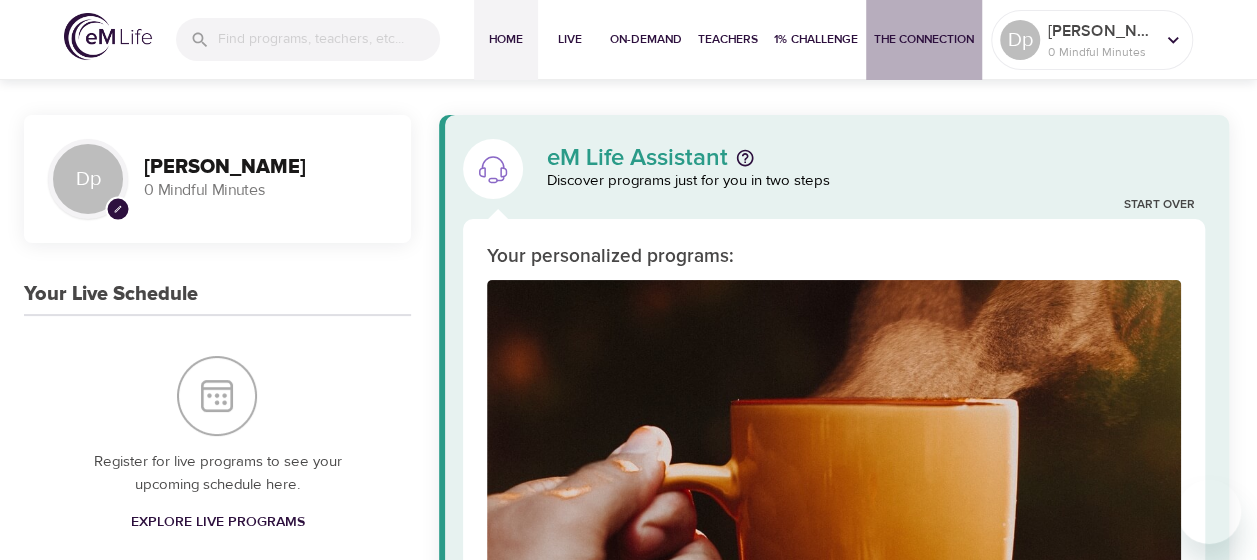 click on "The Connection" at bounding box center (924, 40) 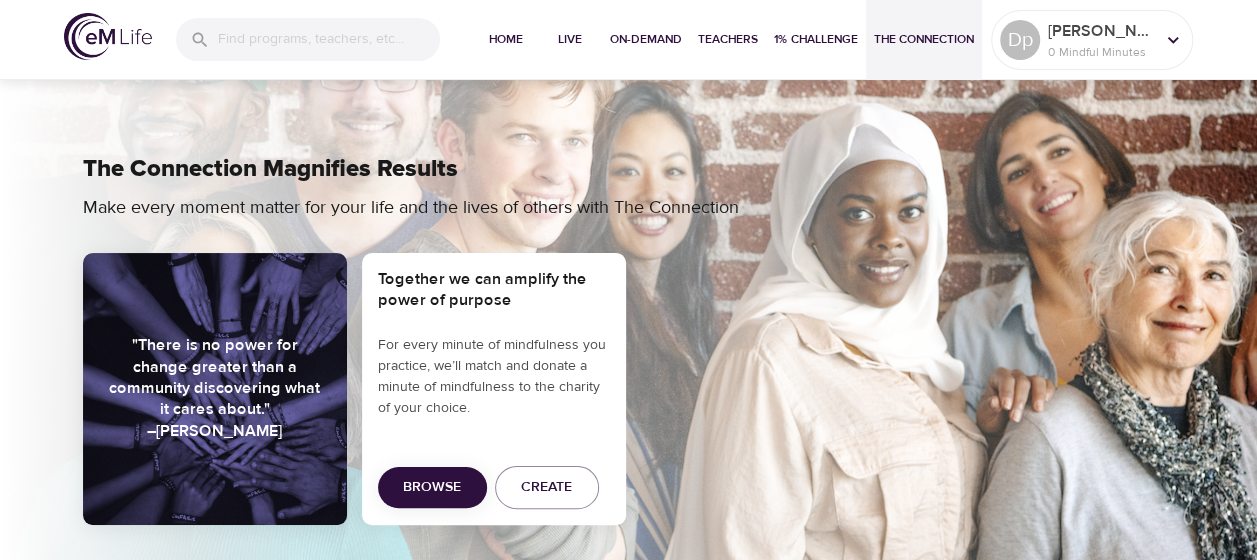 drag, startPoint x: 1238, startPoint y: 96, endPoint x: 1253, endPoint y: 131, distance: 38.078865 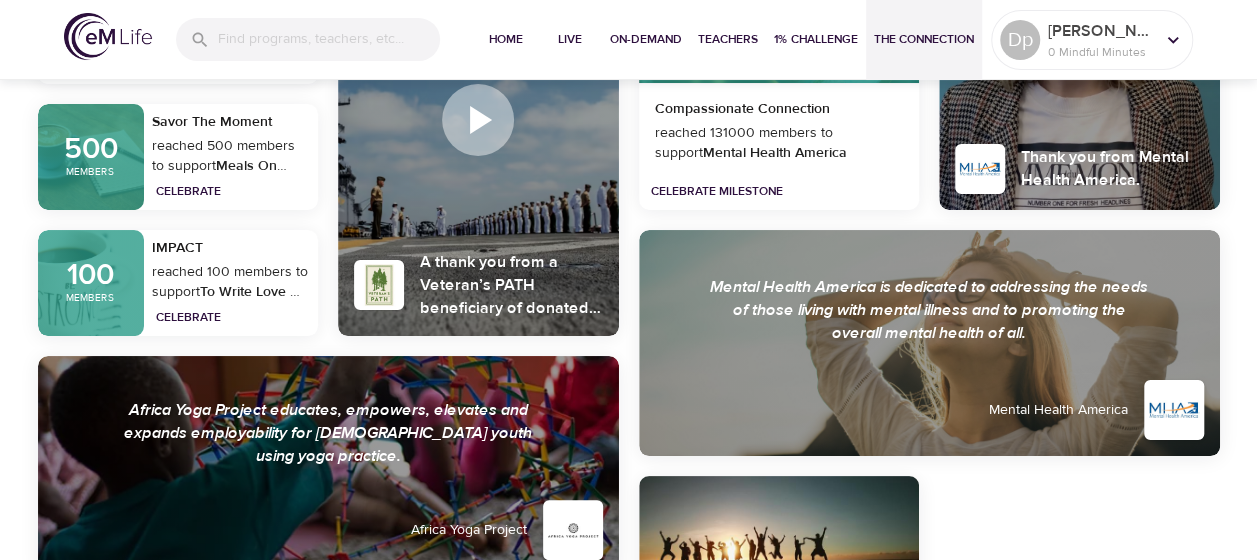 scroll, scrollTop: 0, scrollLeft: 0, axis: both 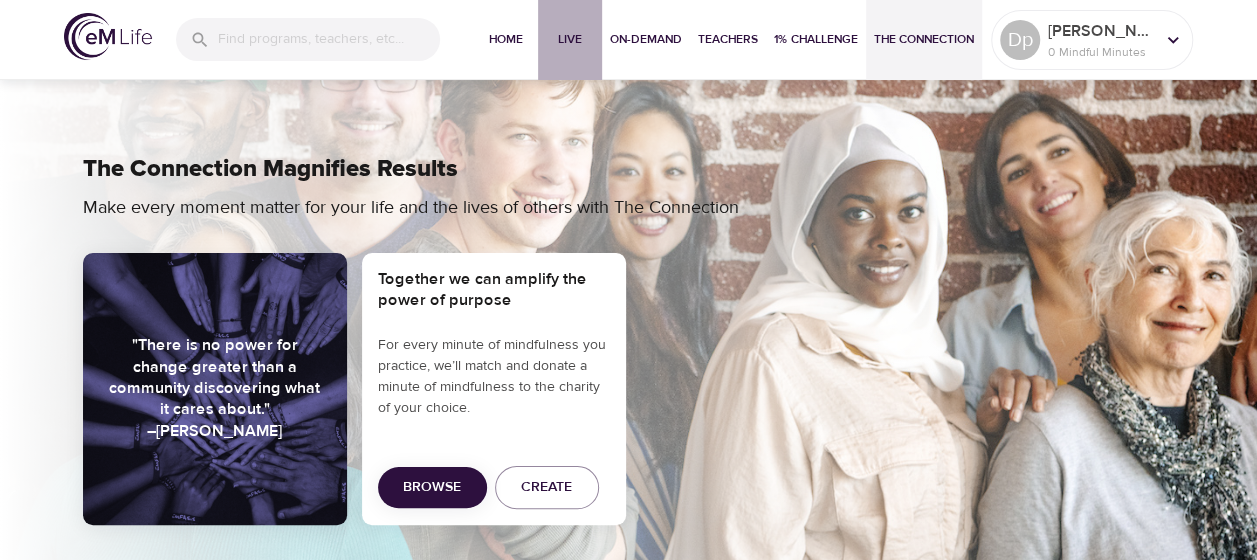 click on "Live" at bounding box center [570, 39] 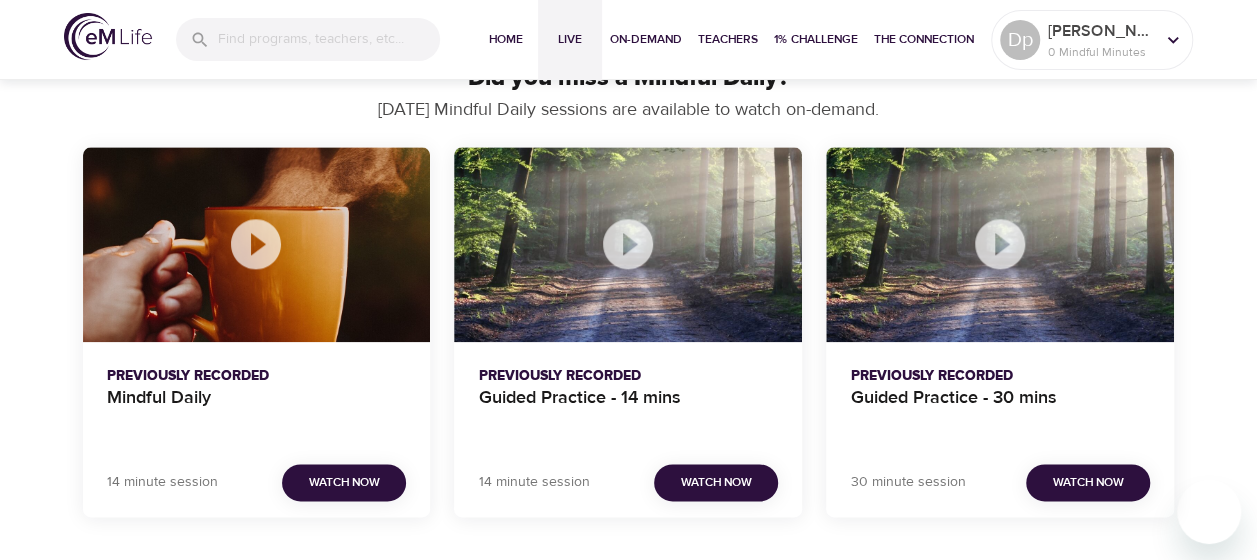 scroll, scrollTop: 1070, scrollLeft: 0, axis: vertical 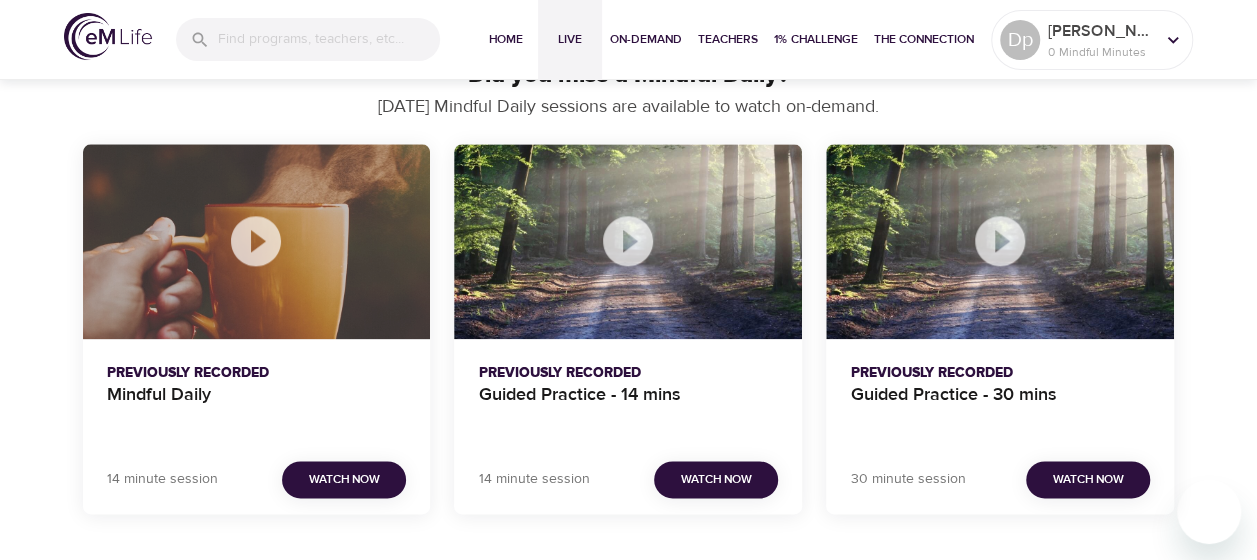 click 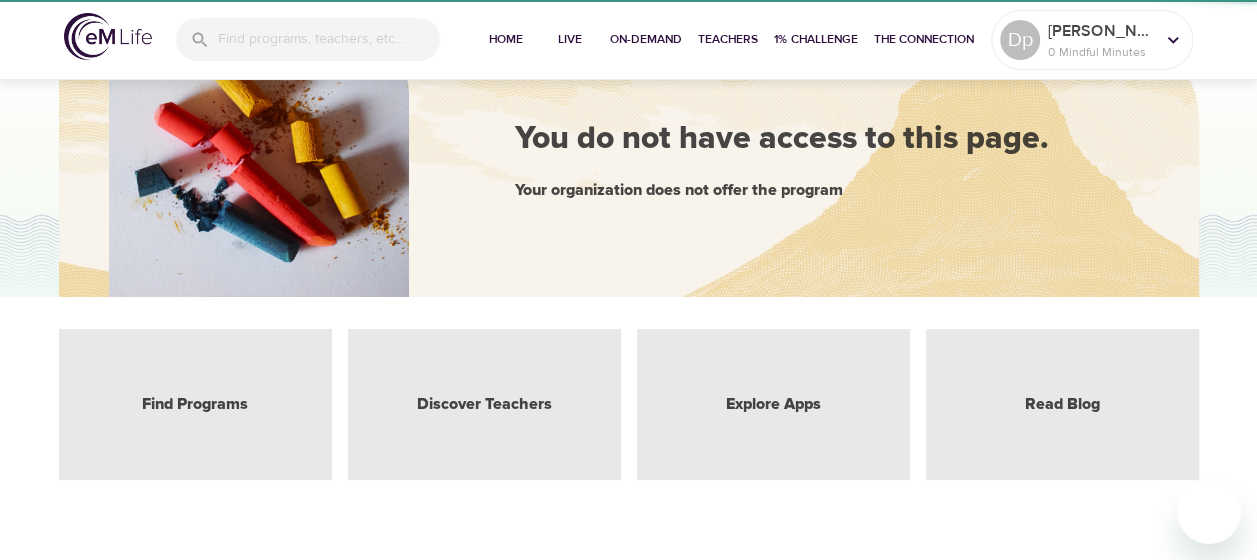 scroll, scrollTop: 0, scrollLeft: 0, axis: both 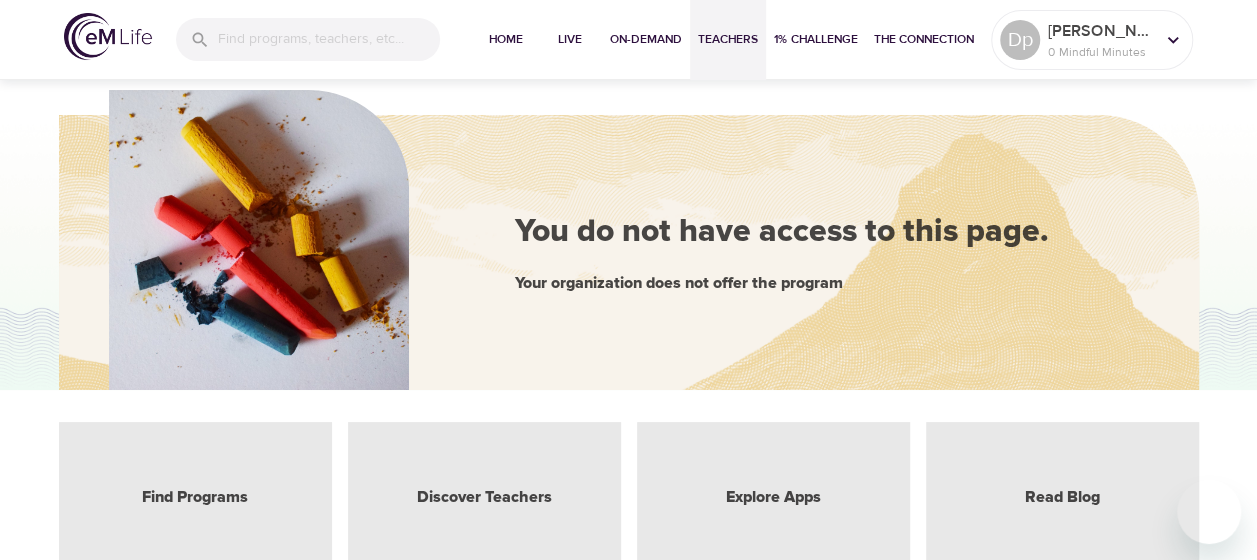 click on "Teachers" at bounding box center [728, 39] 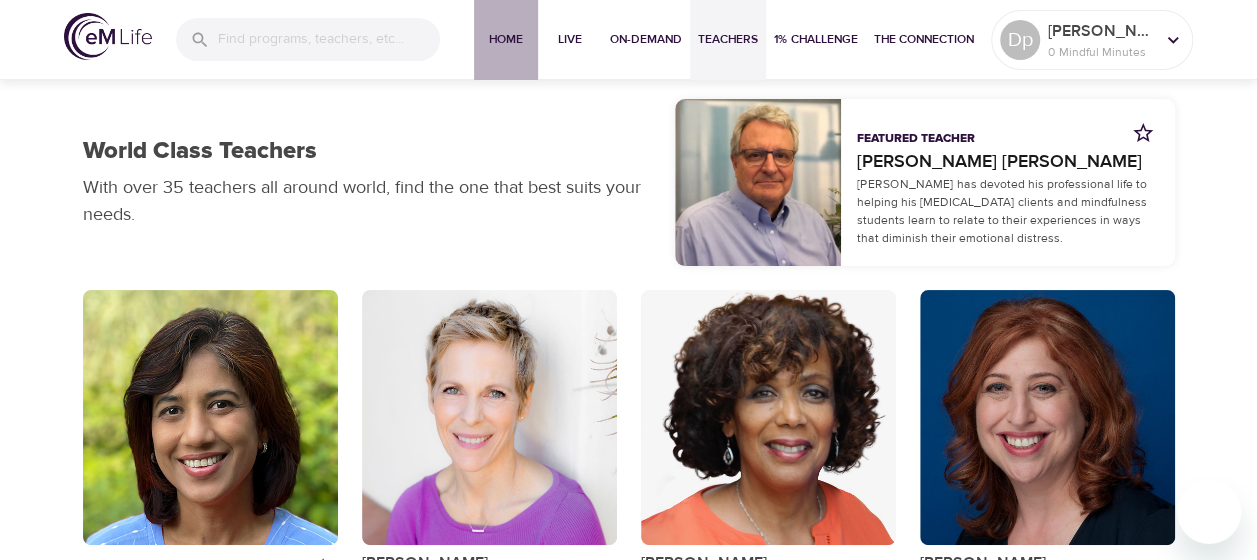click on "Home" at bounding box center (506, 40) 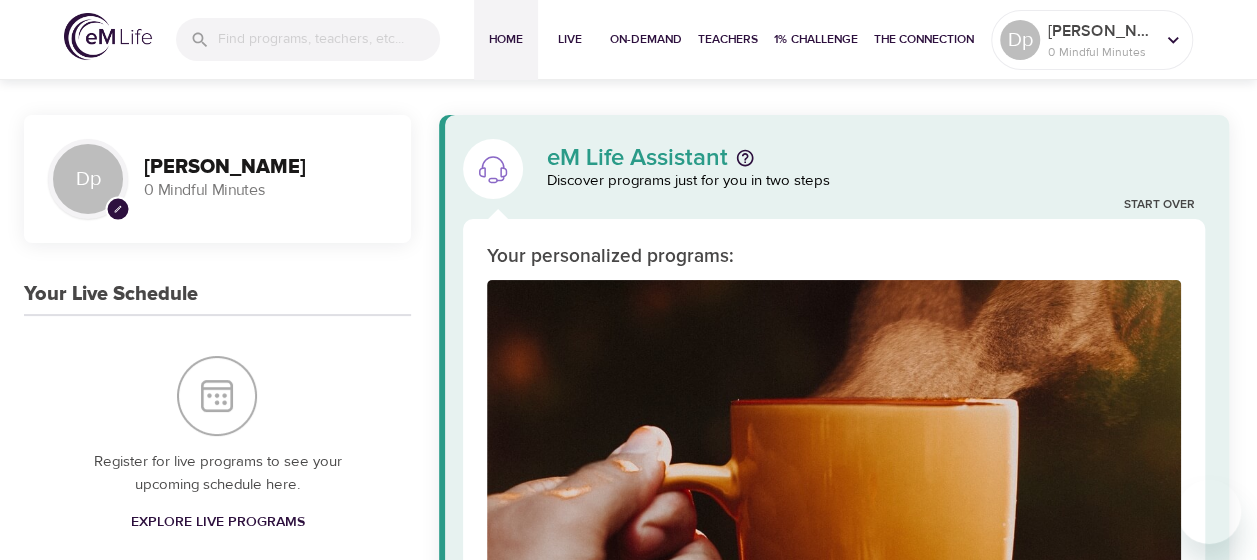 click on "eM Life Assistant Discover programs just for you in two steps" at bounding box center (876, 169) 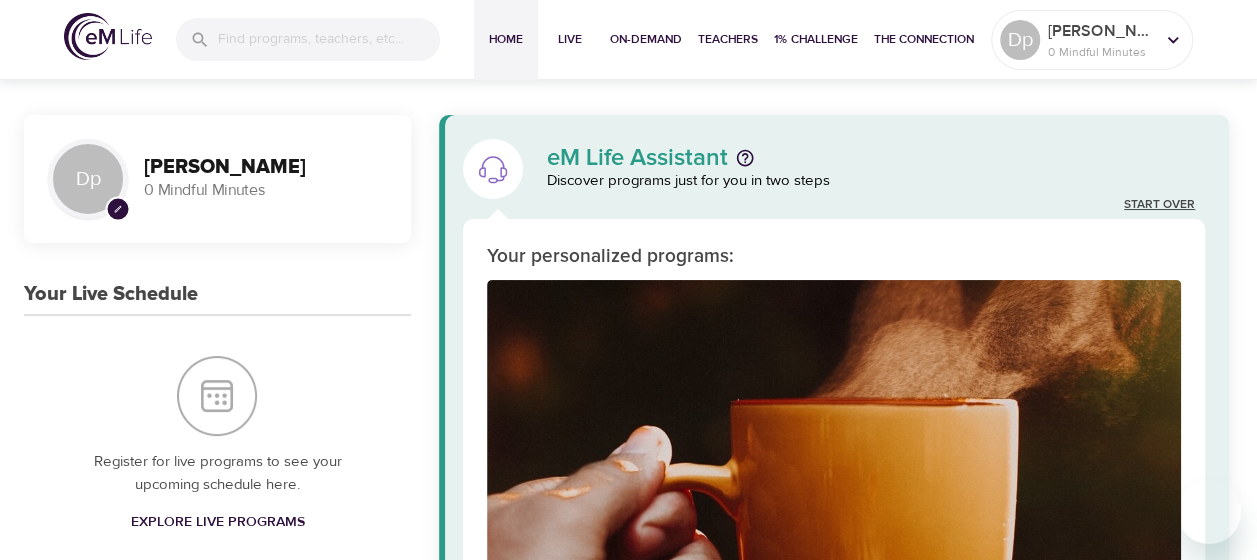 click on "Start Over" at bounding box center [1159, 205] 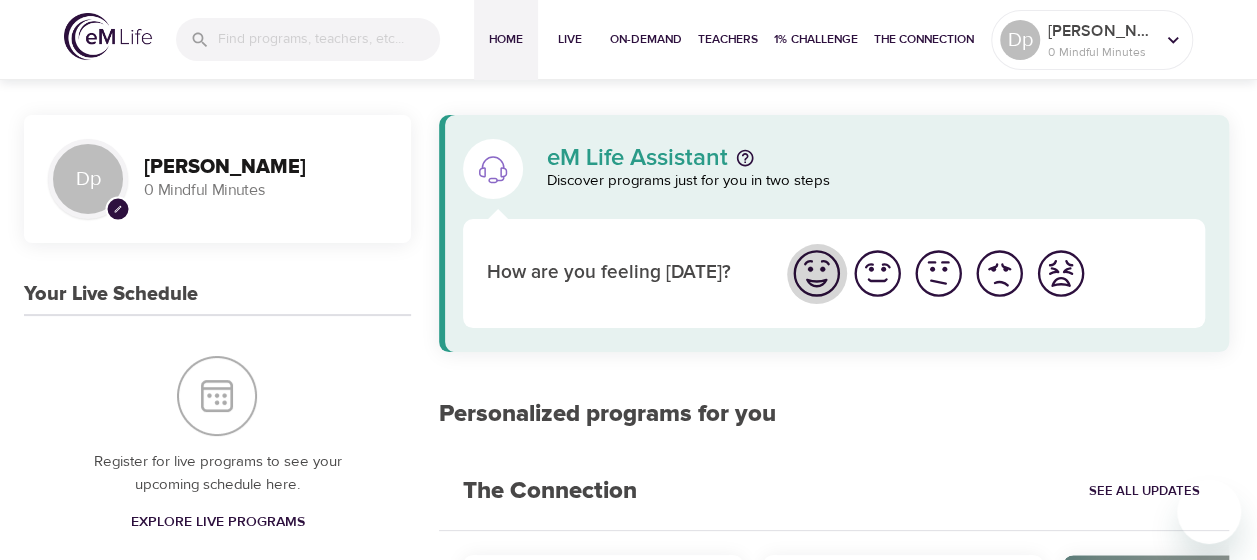 click at bounding box center (816, 273) 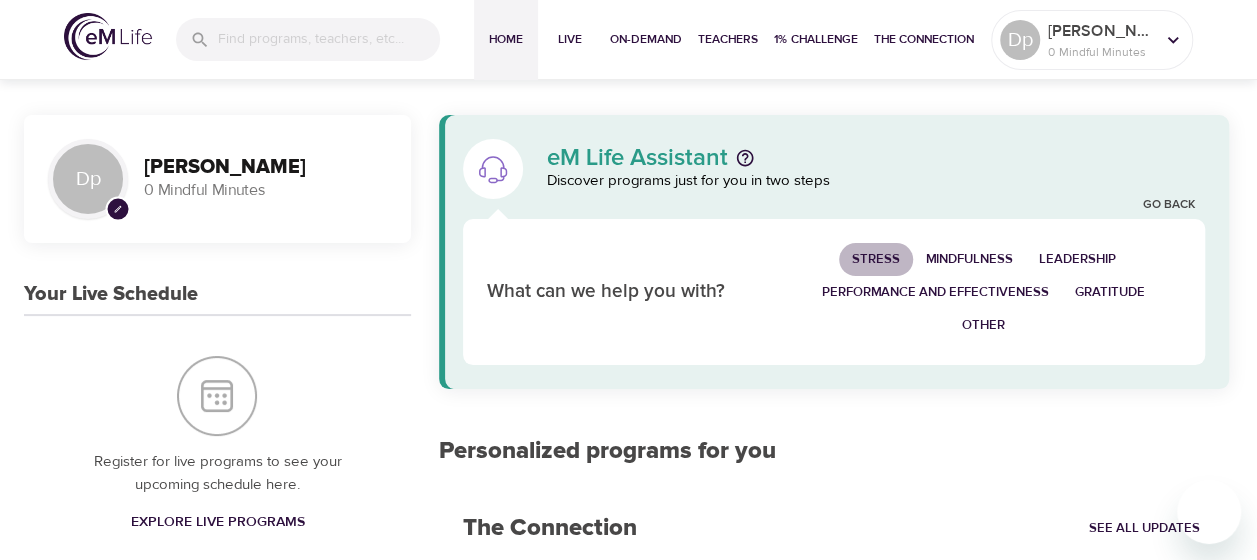 click on "Stress" at bounding box center (876, 259) 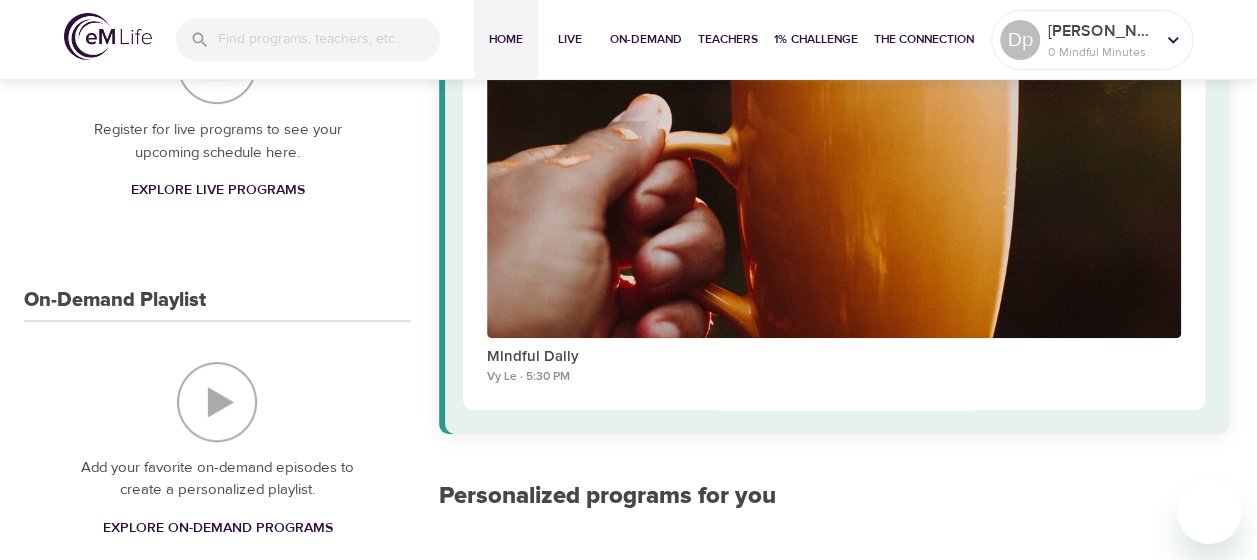 scroll, scrollTop: 334, scrollLeft: 0, axis: vertical 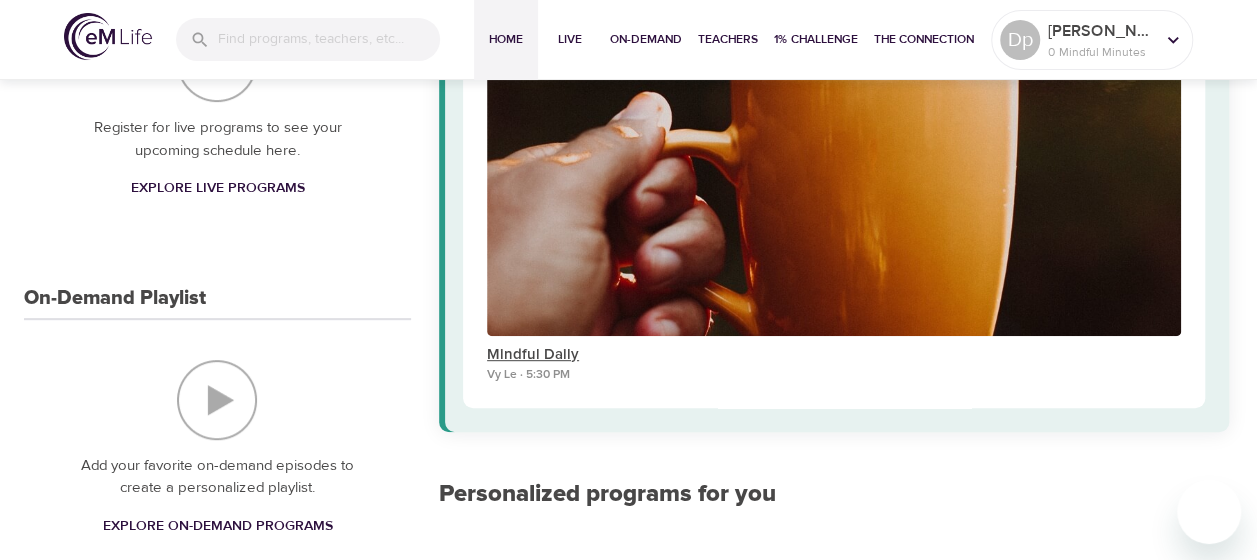 click on "Mindful Daily" at bounding box center (834, 355) 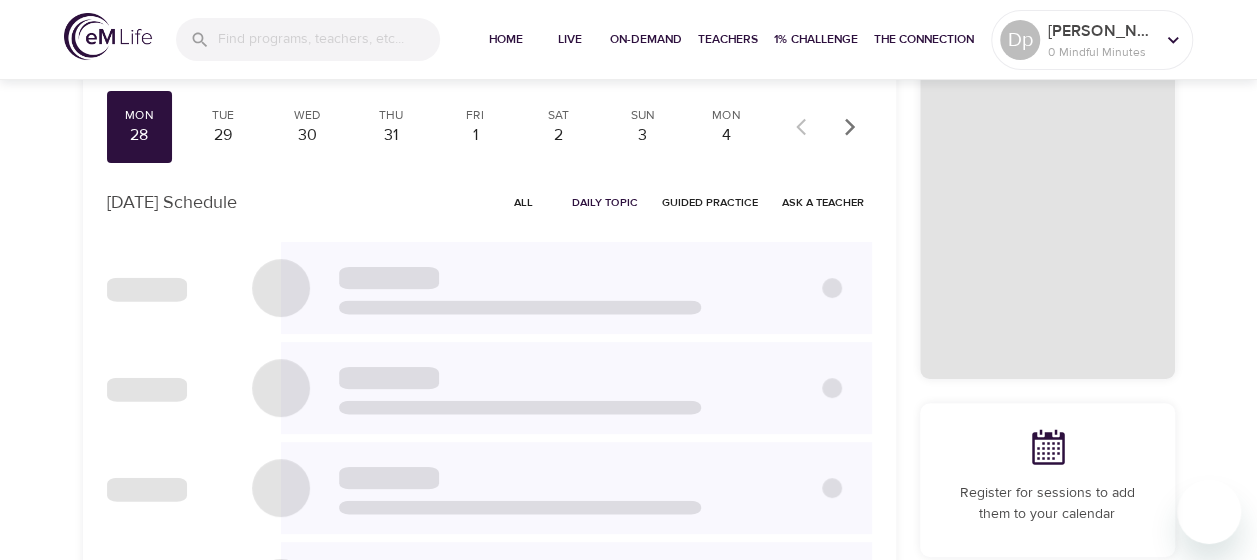 scroll, scrollTop: 0, scrollLeft: 0, axis: both 